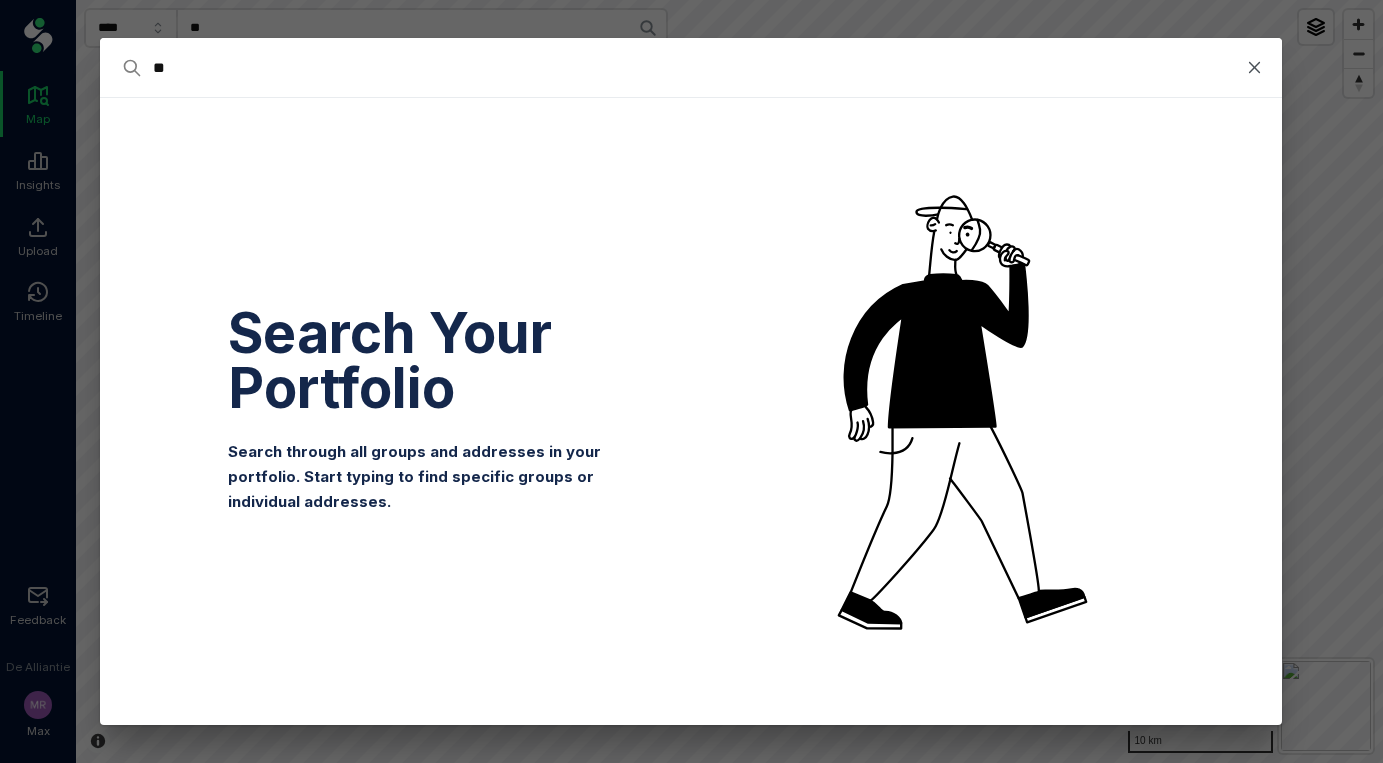scroll, scrollTop: 0, scrollLeft: 0, axis: both 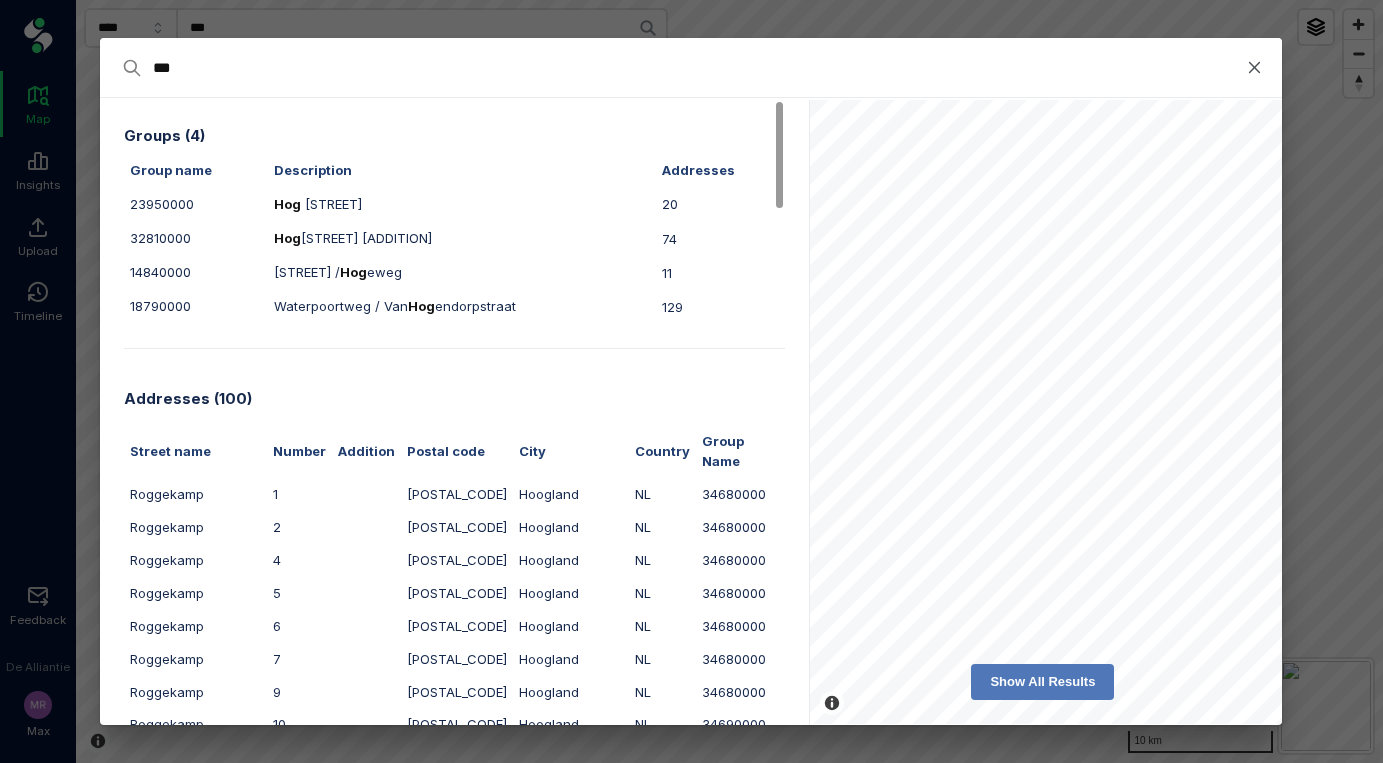 type on "**" 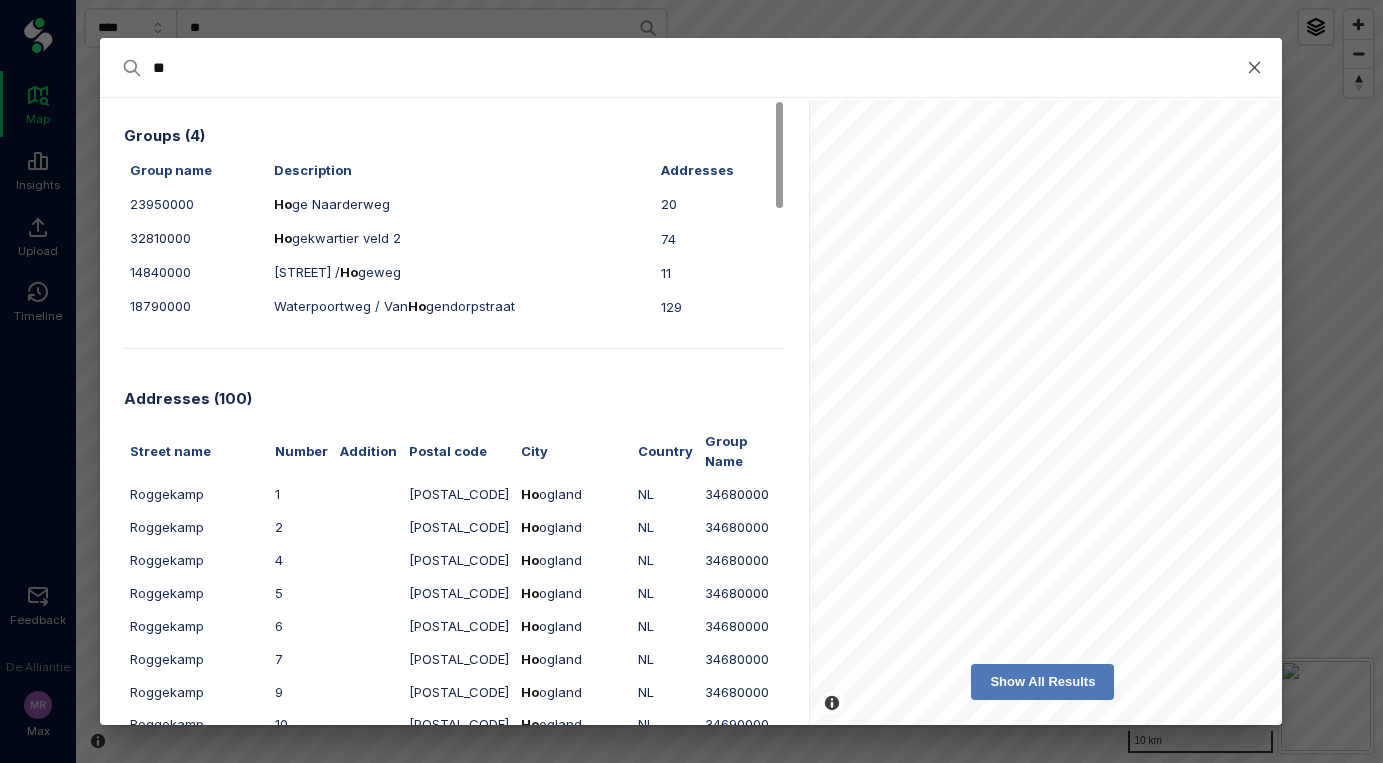 type on "***" 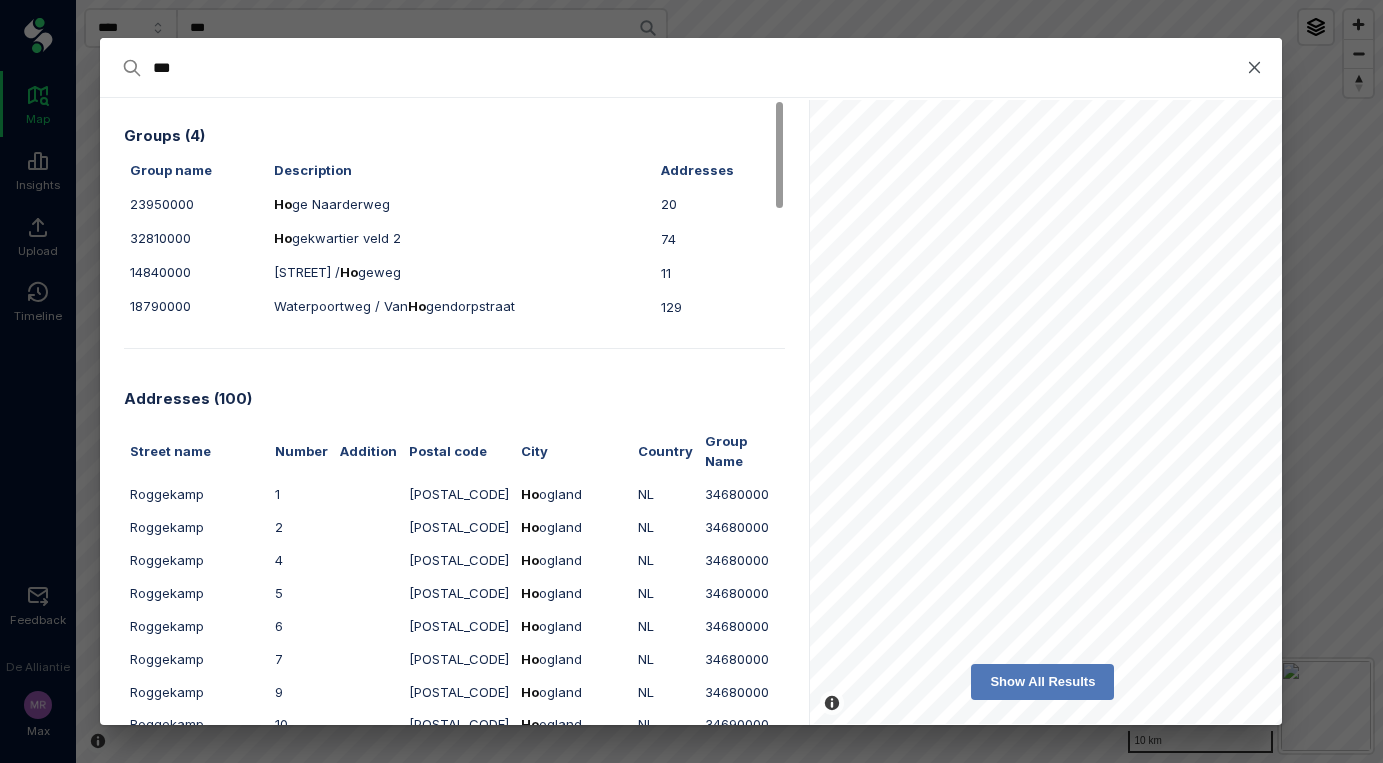 type on "****" 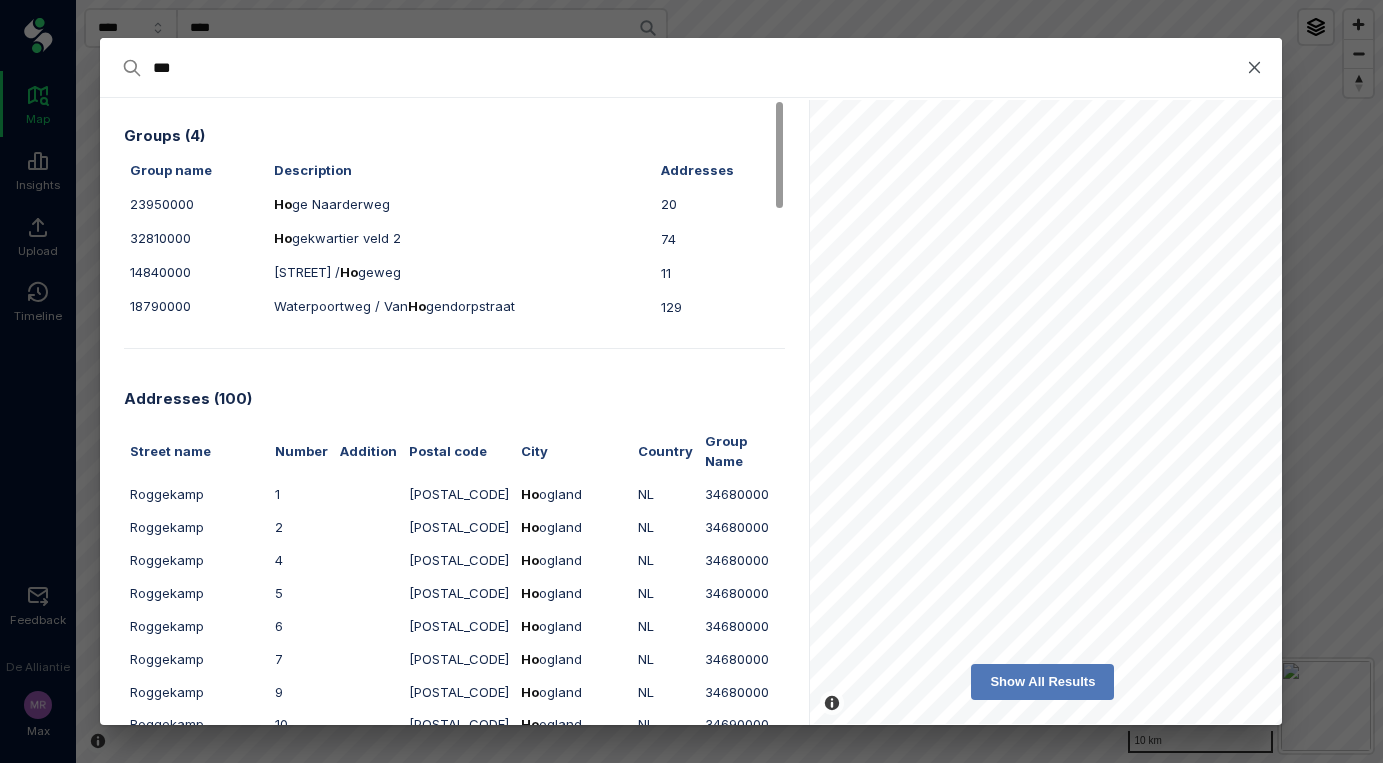 type on "****" 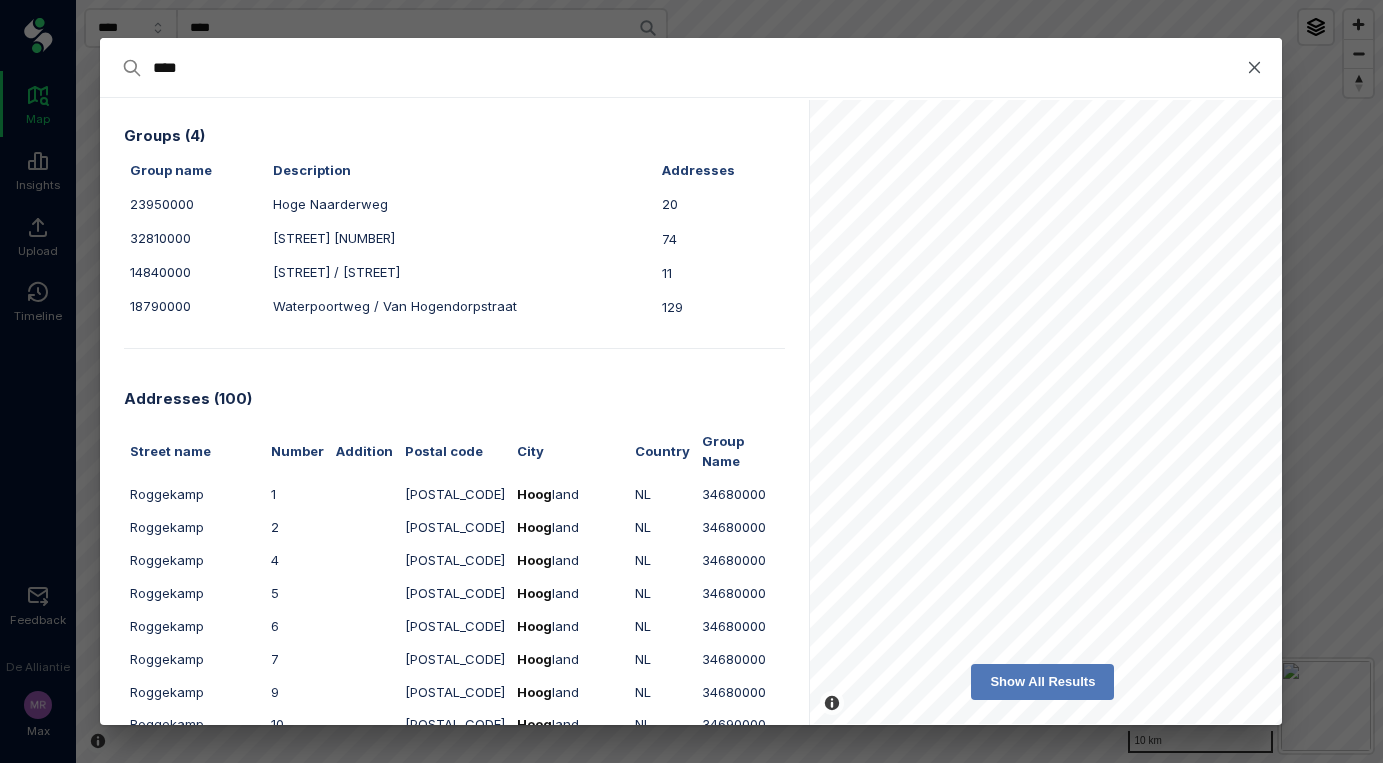 type on "*****" 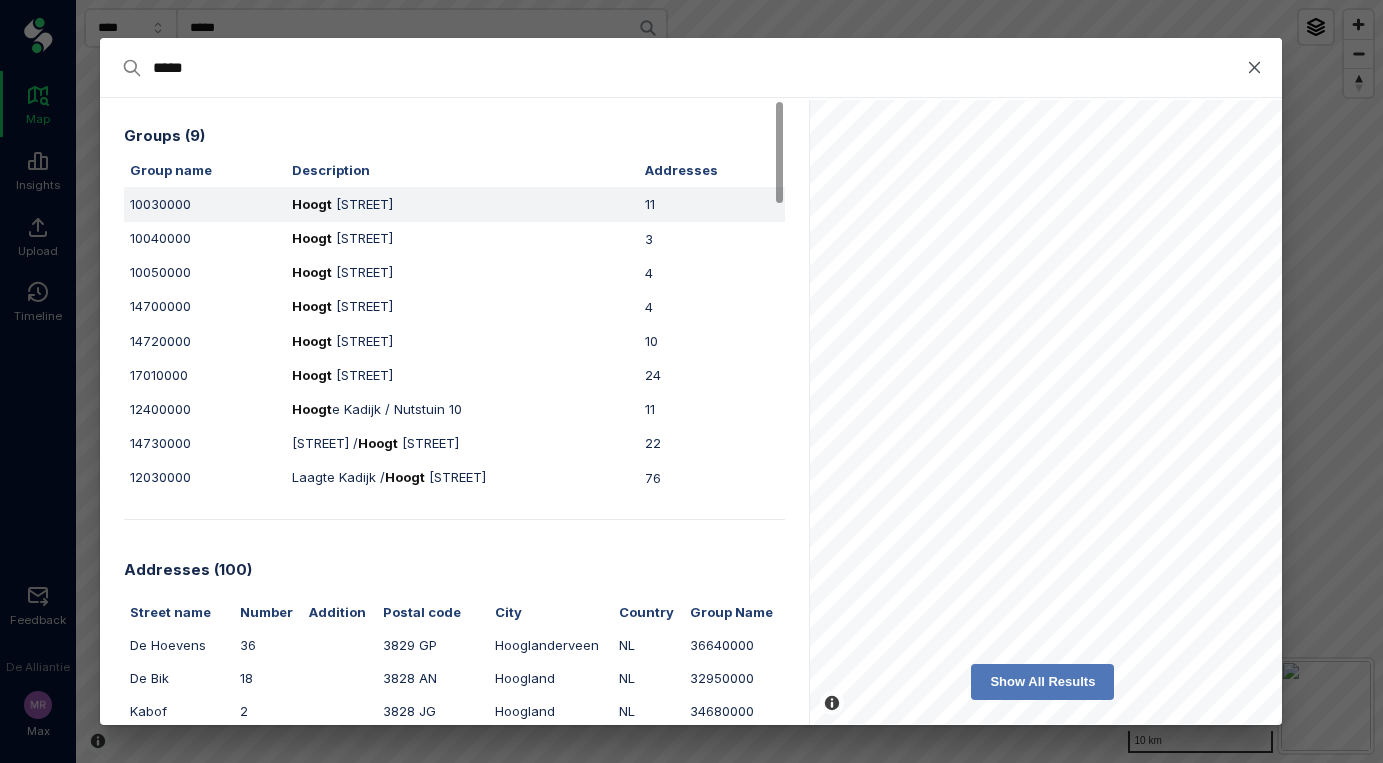 type on "*****" 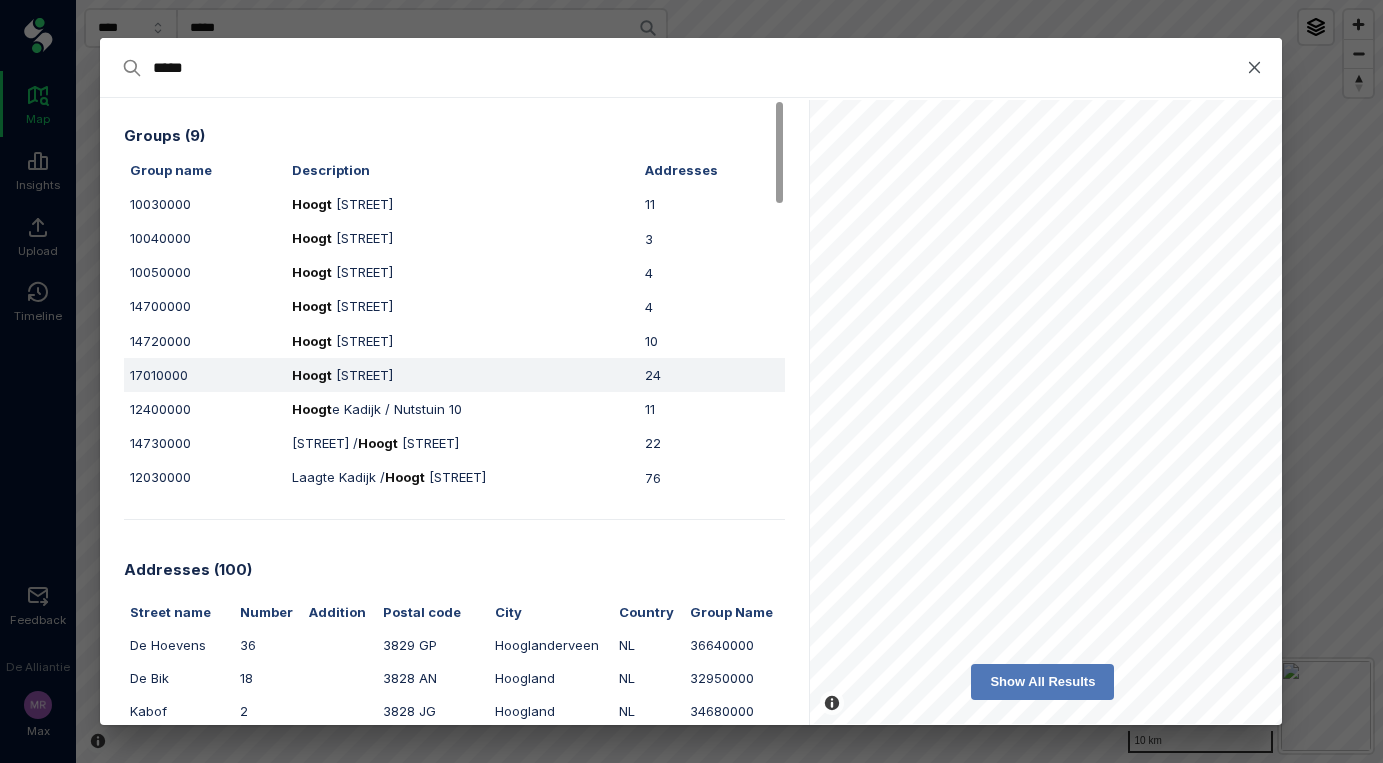 click on "[STREET]" at bounding box center [463, 375] 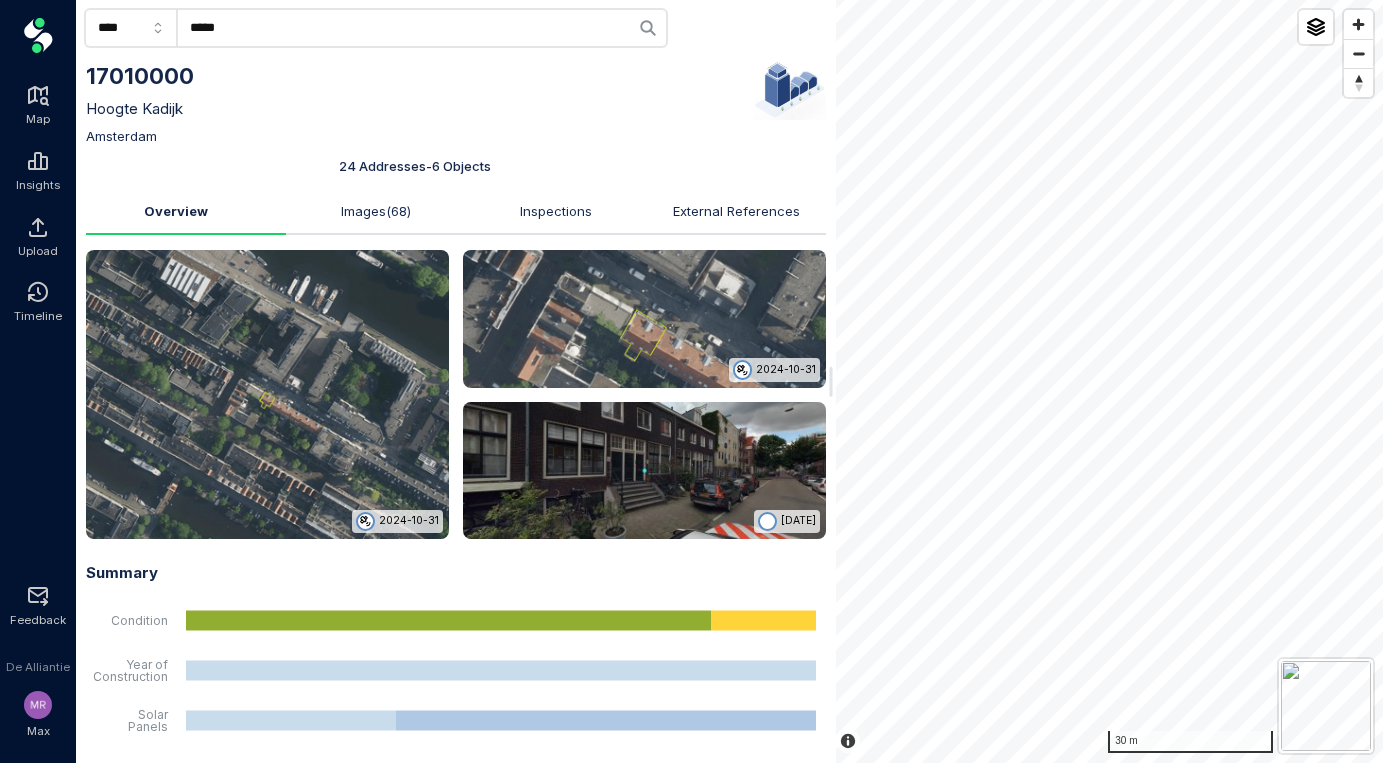 click on "****" 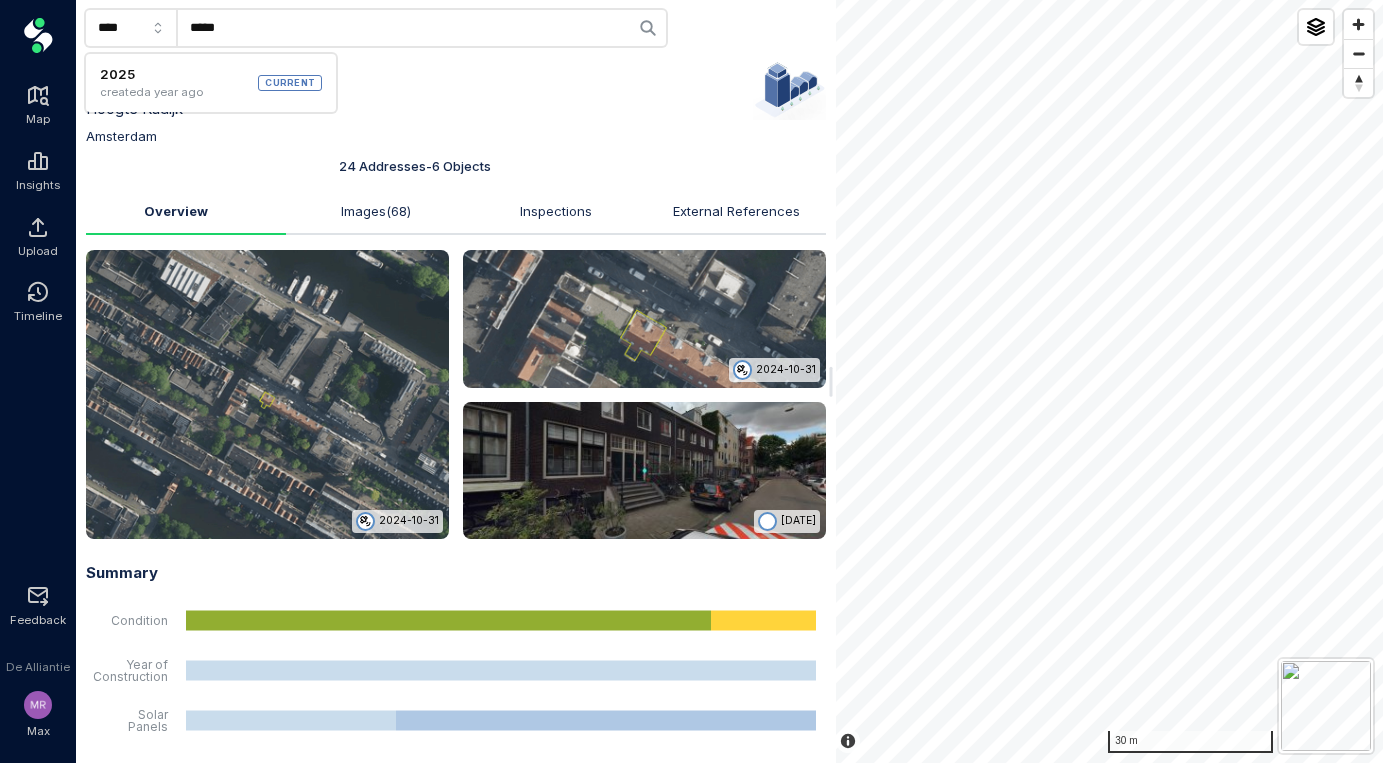 click on "****" 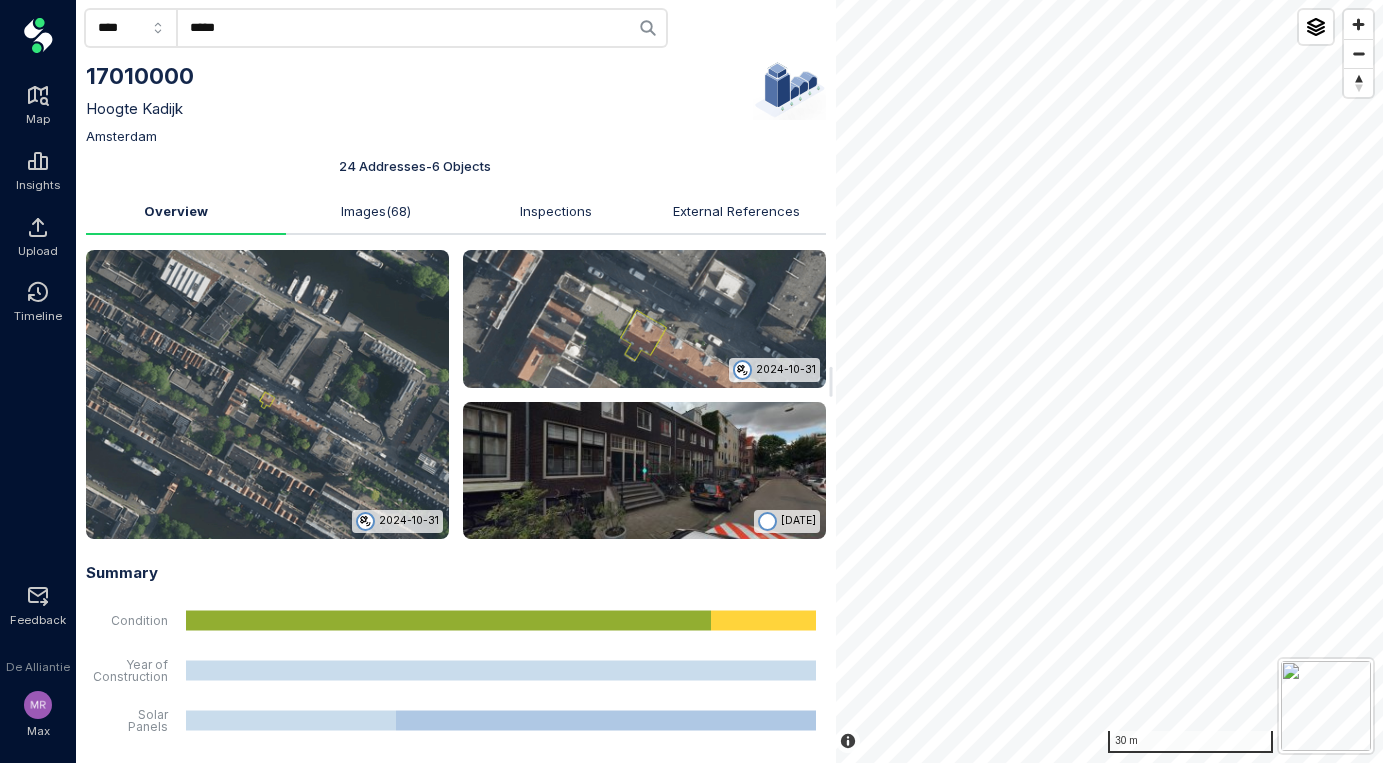 click on "*****" 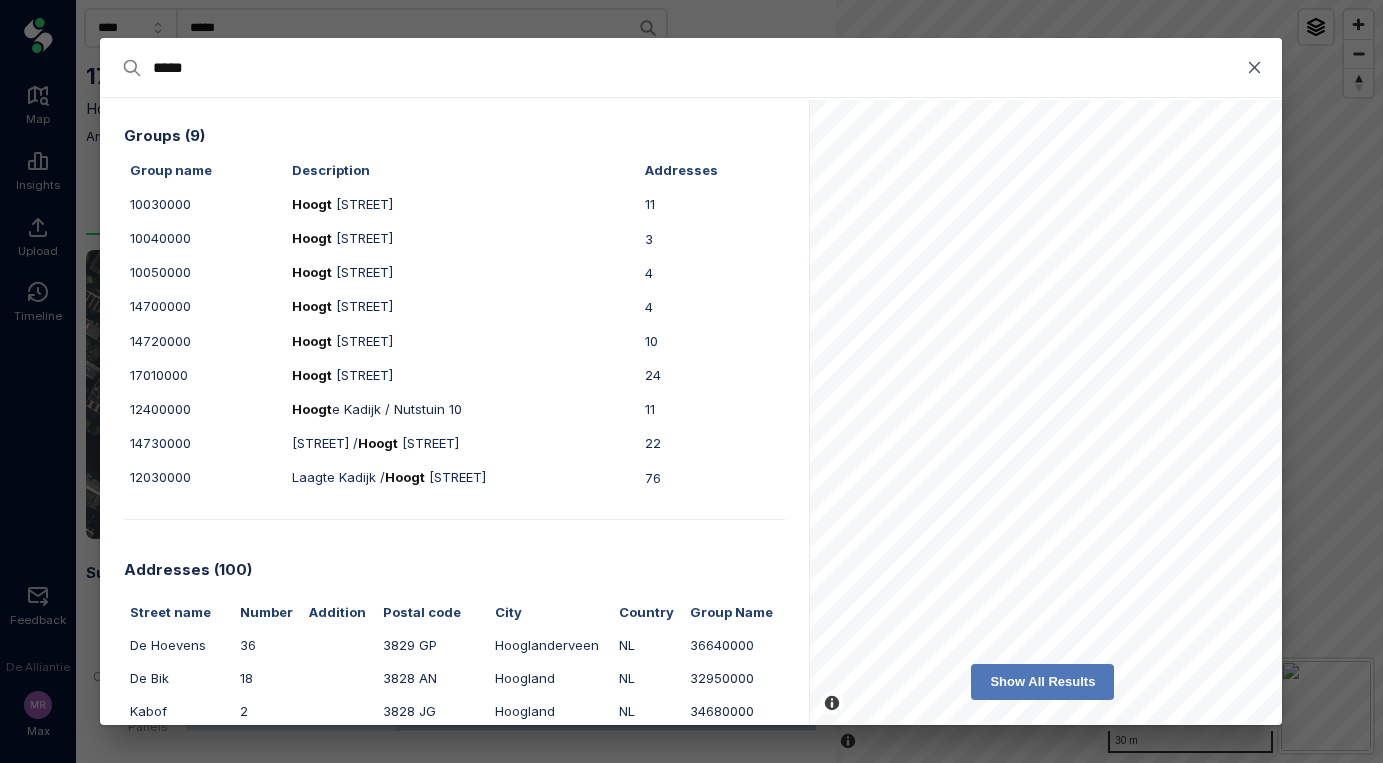 click on "*****" 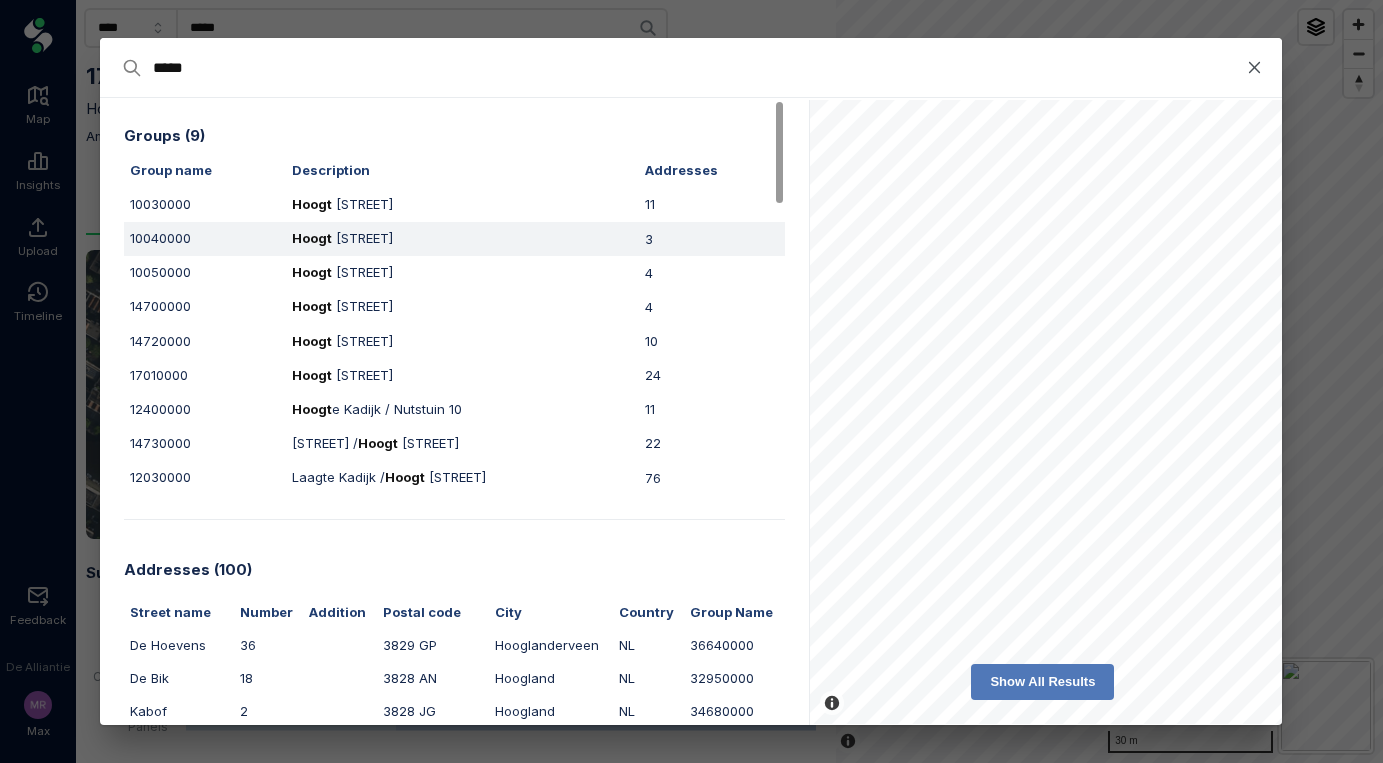 click on "10040000" at bounding box center (205, 238) 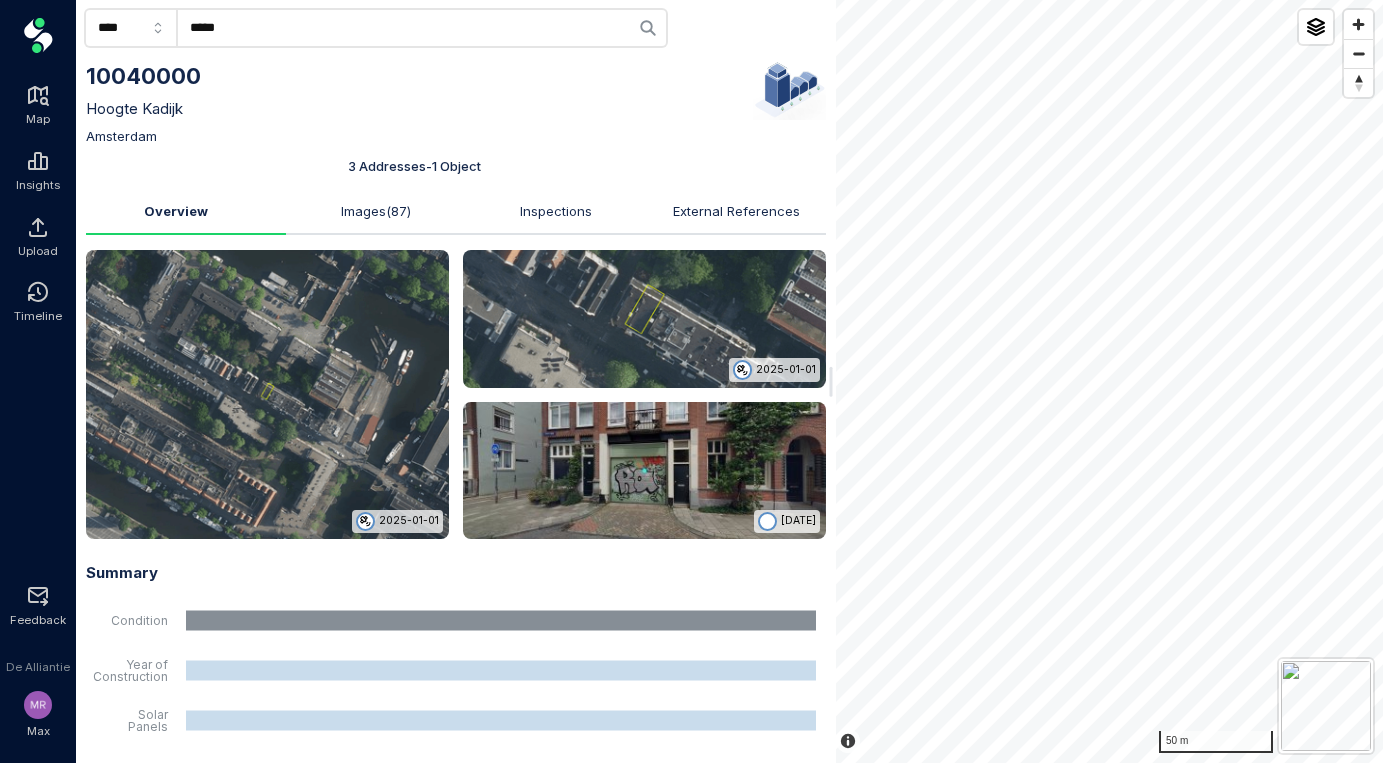 scroll, scrollTop: 248, scrollLeft: 0, axis: vertical 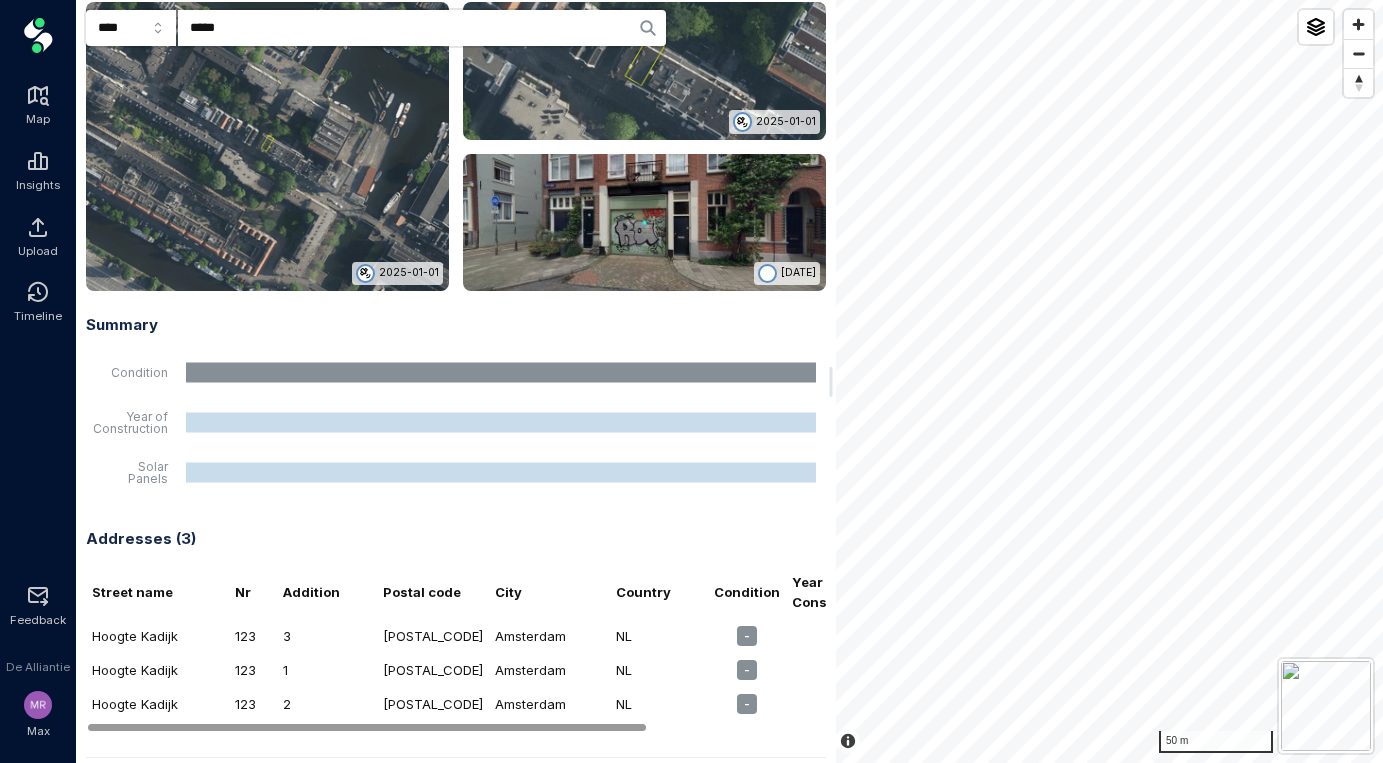 click on "Hoogte Kadijk" at bounding box center [157, 636] 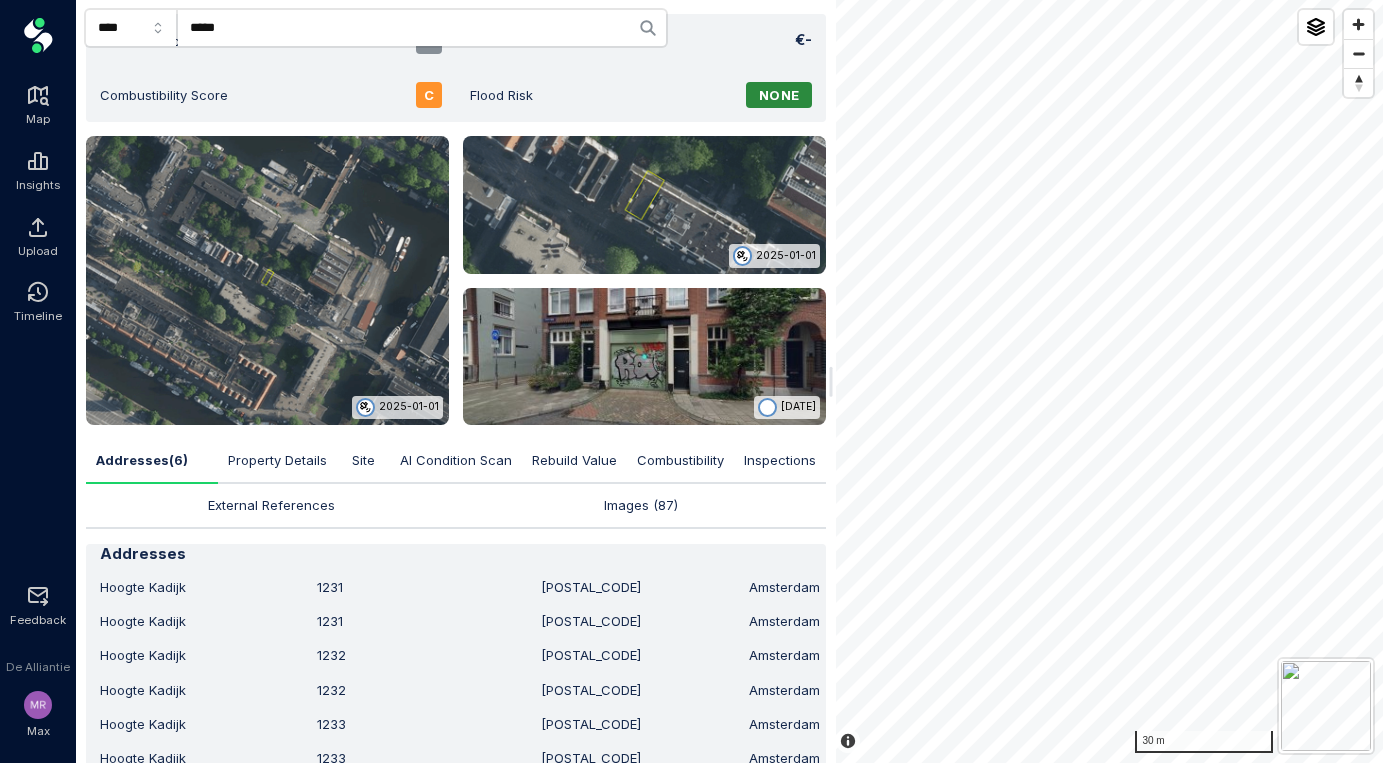 scroll, scrollTop: 172, scrollLeft: 0, axis: vertical 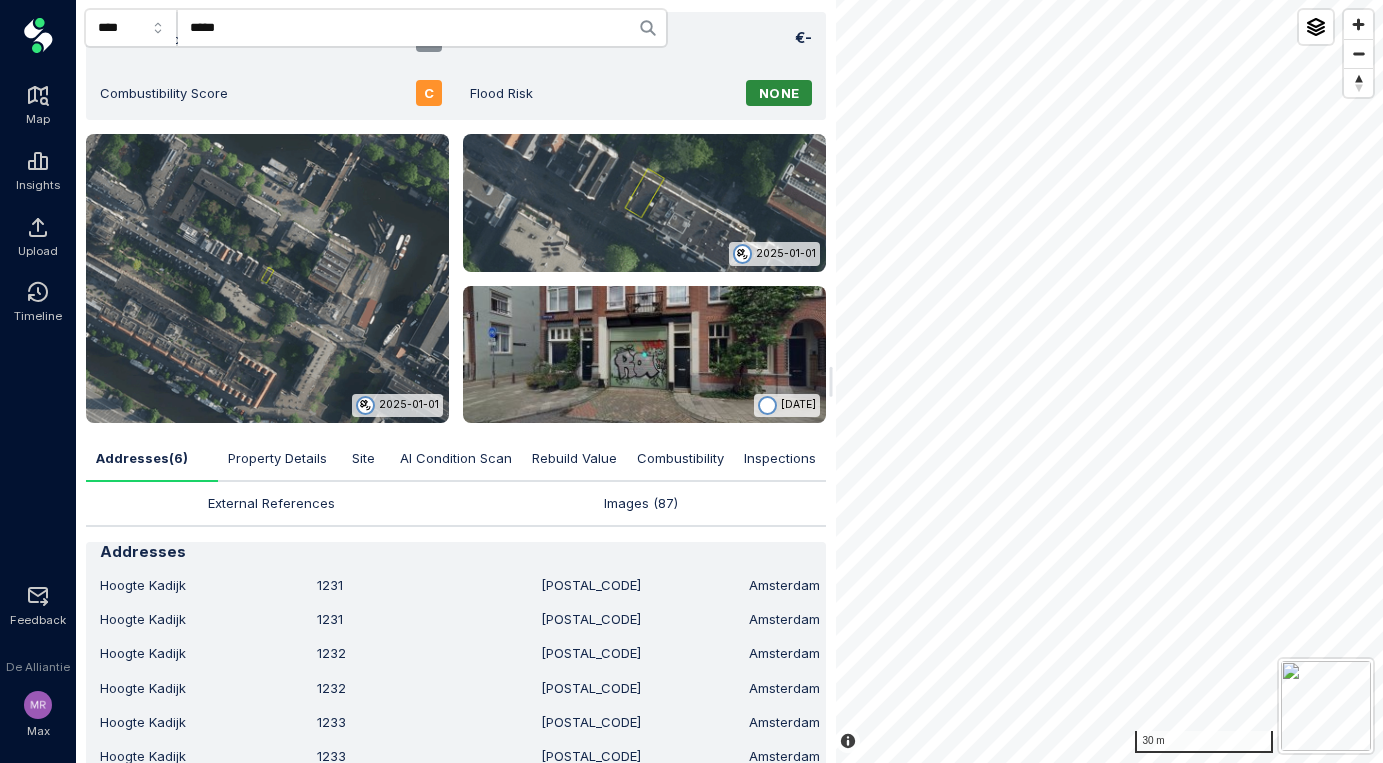 click at bounding box center [644, 354] 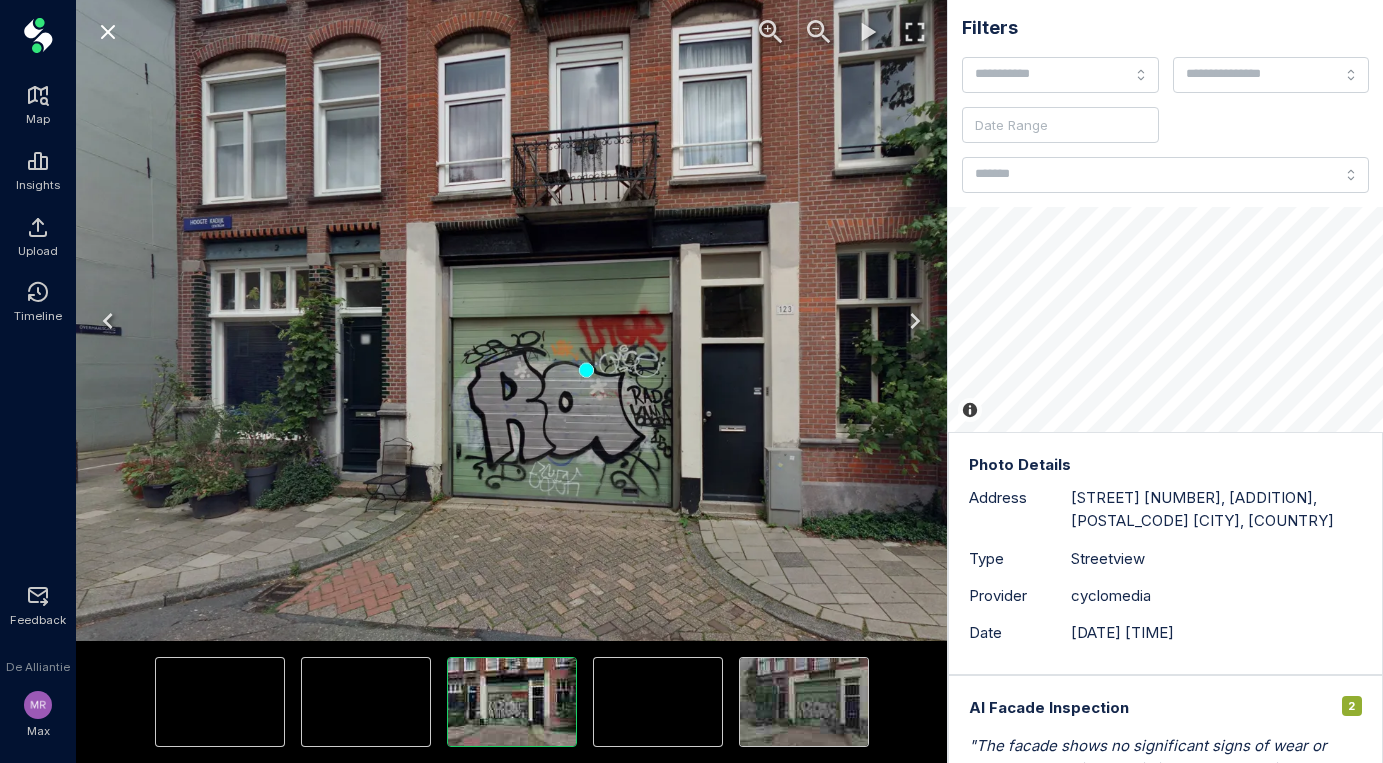 drag, startPoint x: 257, startPoint y: 287, endPoint x: 359, endPoint y: 287, distance: 102 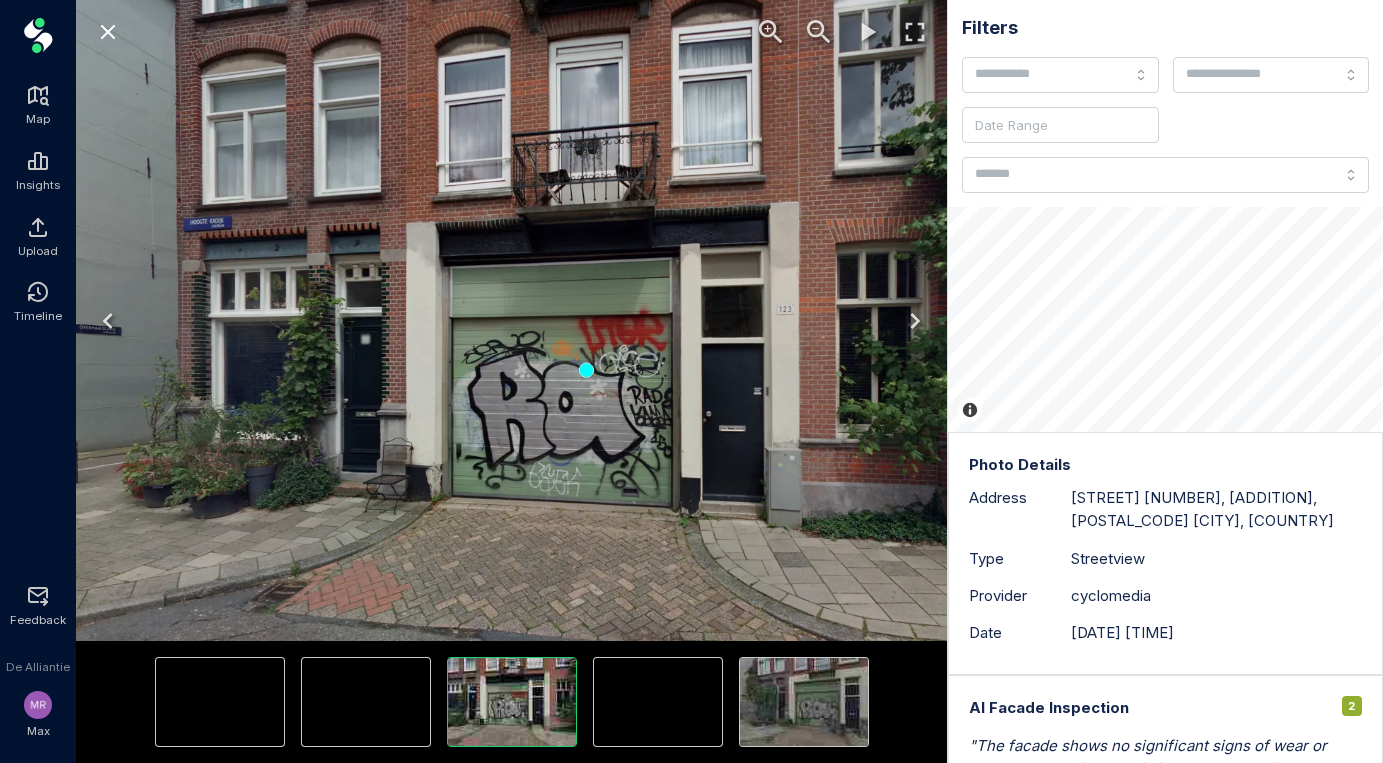 click at bounding box center (586, 369) 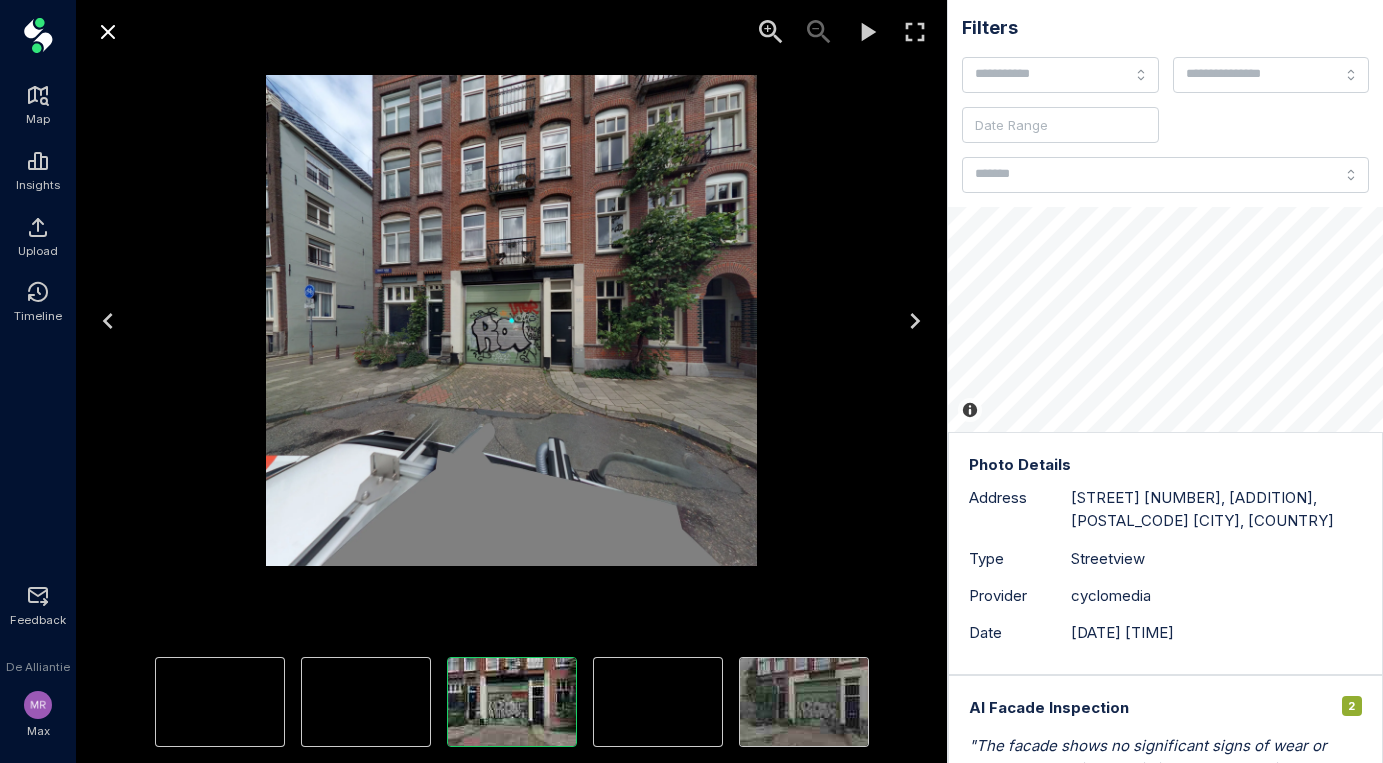 click at bounding box center [915, 321] 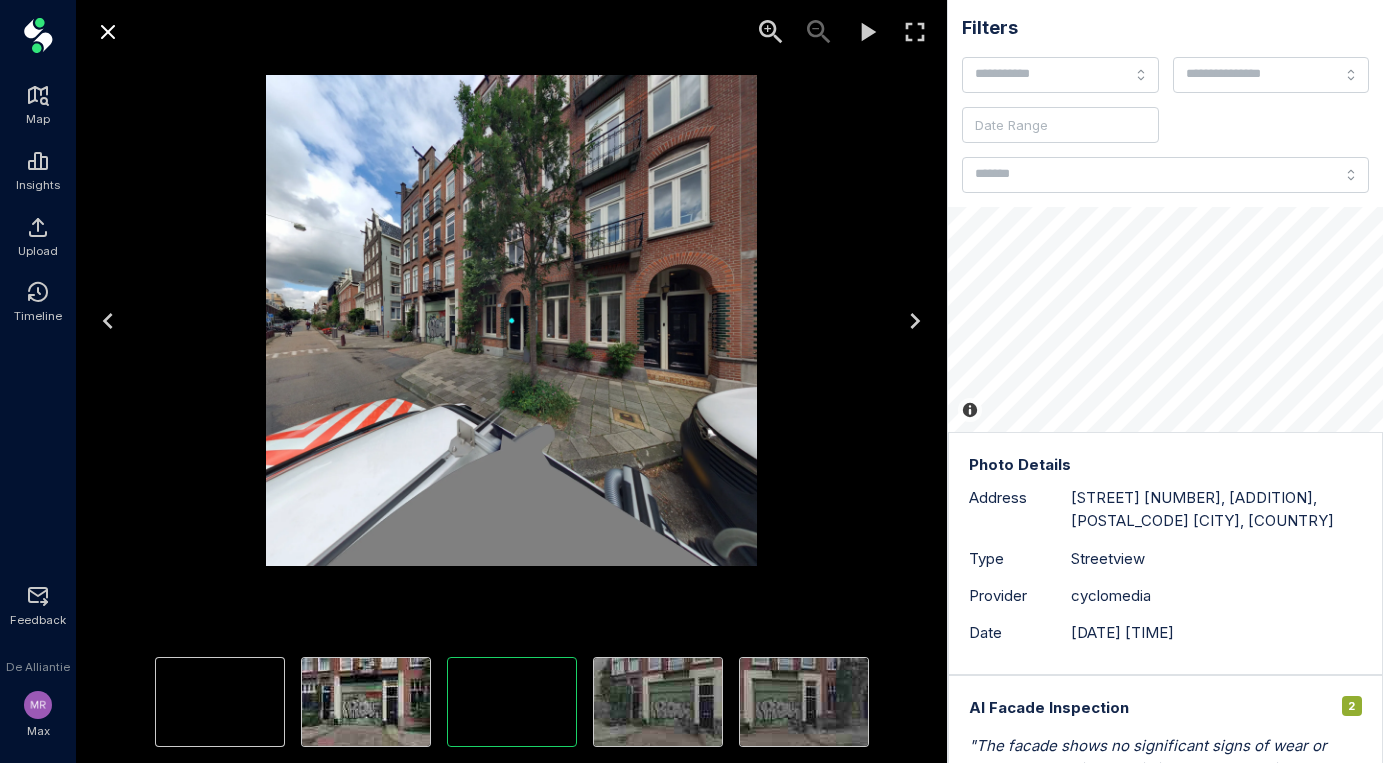 click at bounding box center [915, 321] 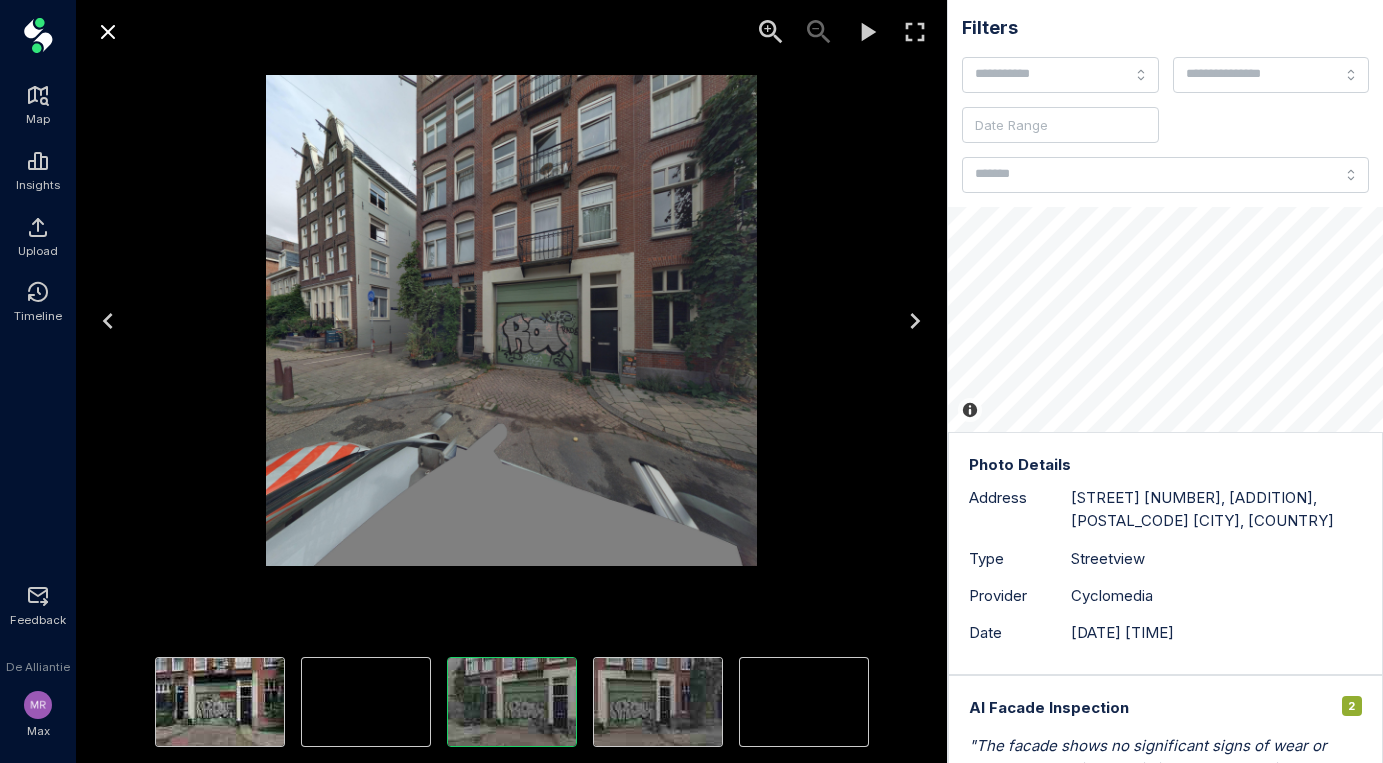 click at bounding box center (915, 321) 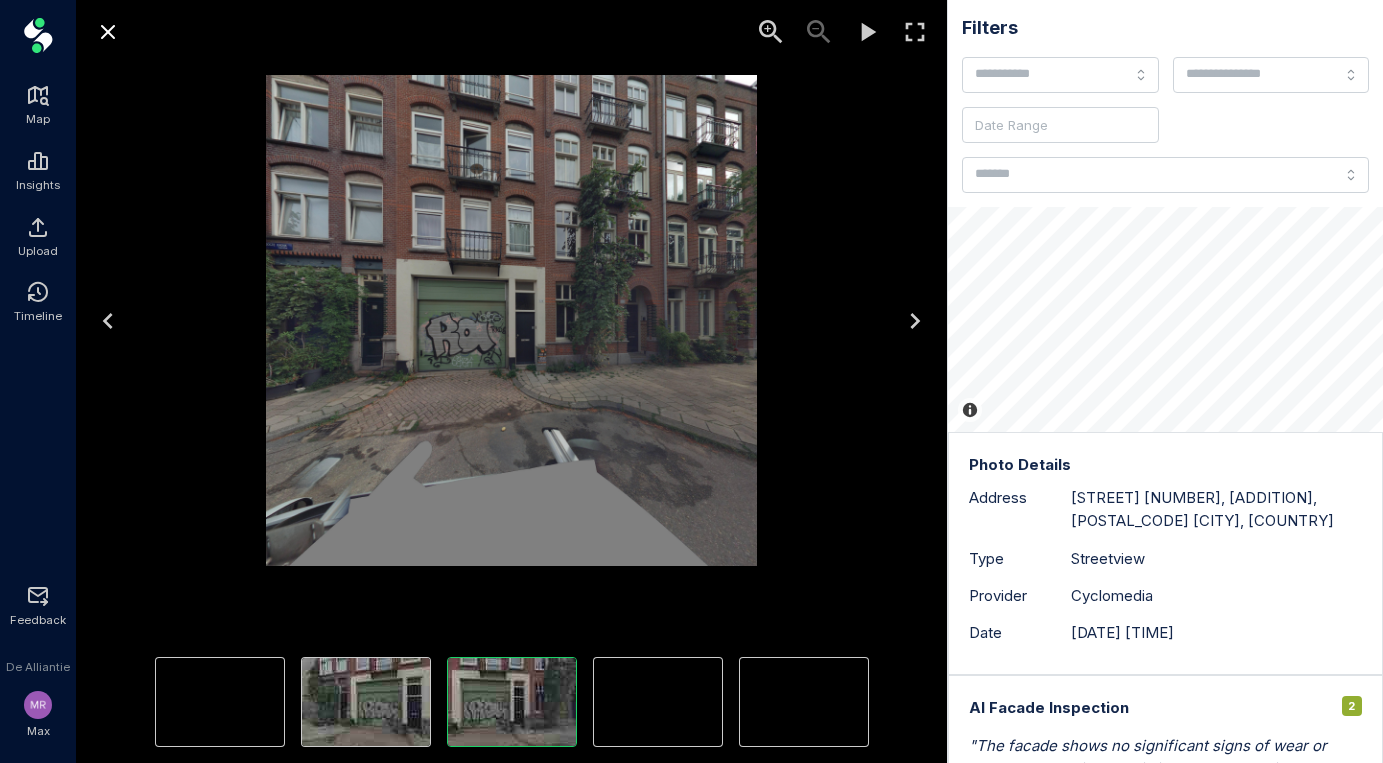 click at bounding box center [915, 321] 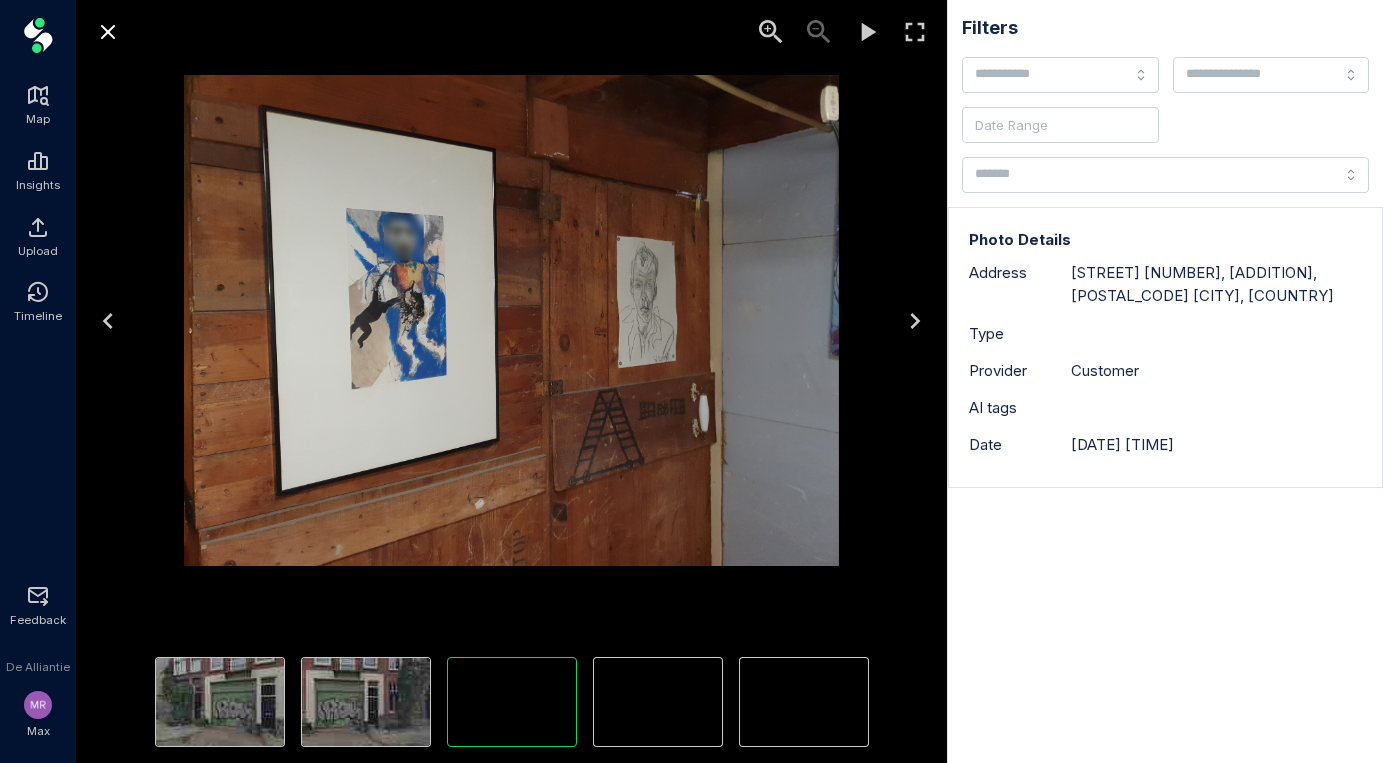 click at bounding box center [915, 321] 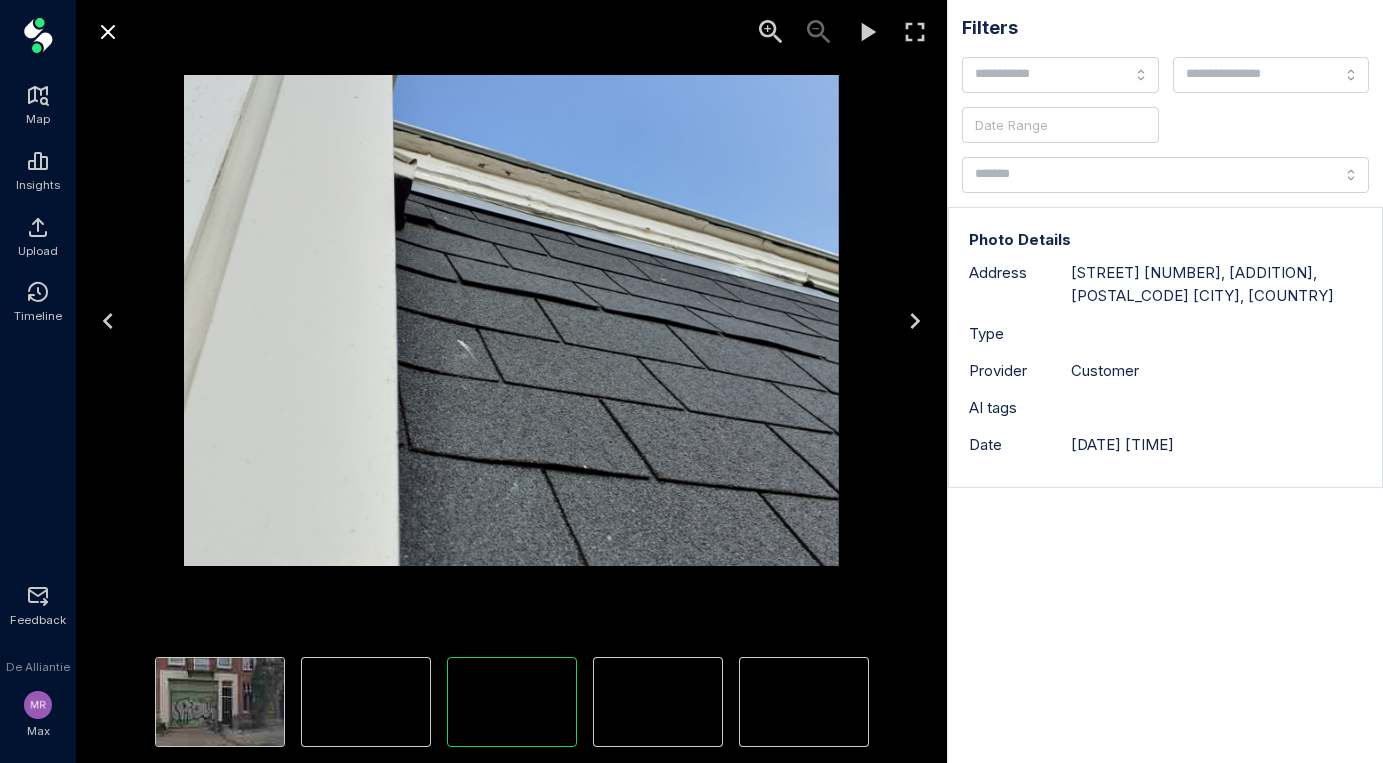click 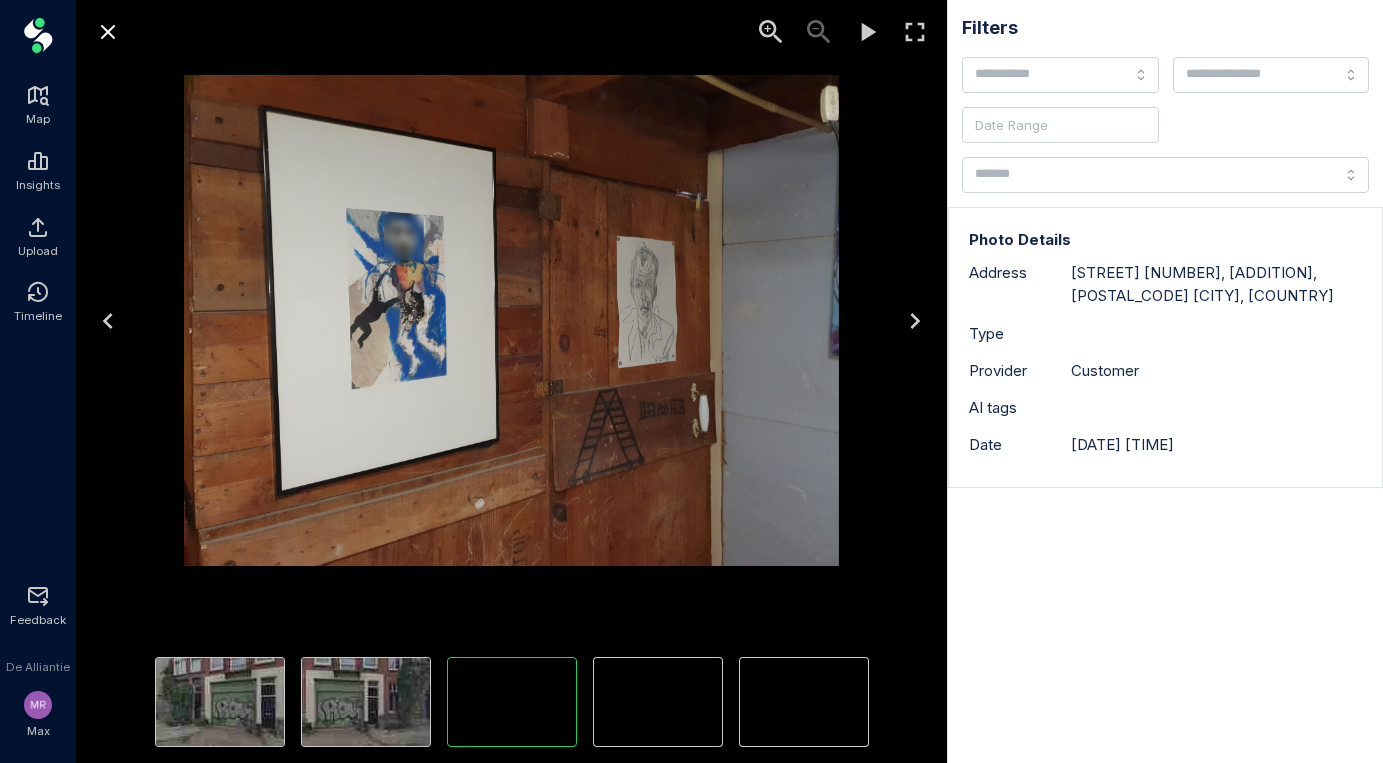 click 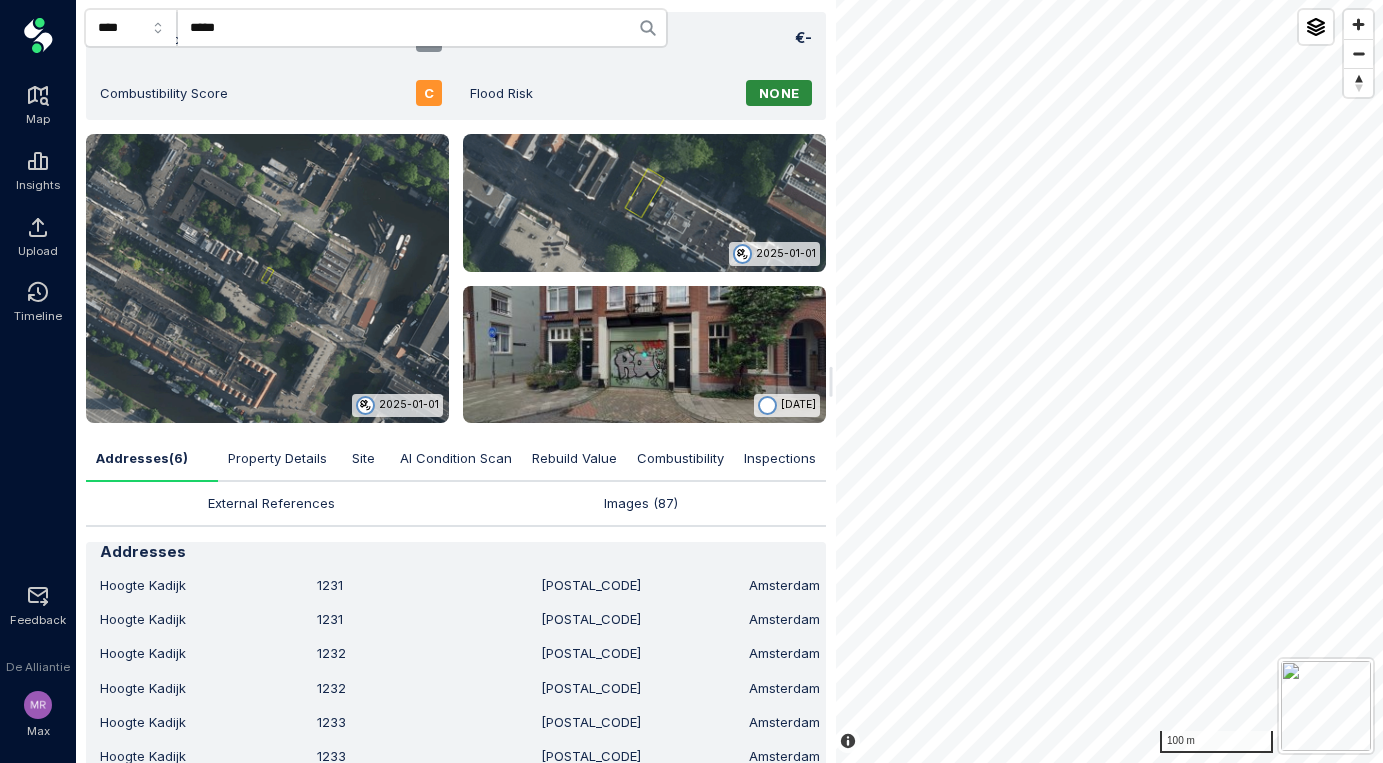 click on "Multi address building 6 addresses, Amsterdam 10040000 Hoogte Kadijk Condition Score - Rebuild Value €- Combustibility Score C Flood Risk None 2025-01-01 2025-01-01 2024-06-12 Addresses ( 6 ) Property Details Site AI Condition Scan Rebuild Value Combustibility Inspections External References Images ( 87 ) Addresses Hoogte Kadijk 123 1 1018 BH Amsterdam Hoogte Kadijk 123 1 1018 BH Amsterdam Hoogte Kadijk 123 2 1018 BH Amsterdam Hoogte Kadijk 123 2 1018 BH Amsterdam Hoogte Kadijk 123 3 1018 BH Amsterdam Hoogte Kadijk 123 3 1018 BH Amsterdam General Building scale midrise Building type terrace Year of construction 1896 Purpose woonfunctie industriefunctie Residential type multi-family Footprint area 70 m 2 Total floor area 209 m 2 Total volume 1154 m 3 Facade materials masonry brick Roof maximum height 16 m Roof minimum height 13 m Chimney Yes Dormer Yes Roof window Yes Solar panels Yes Building Floor area 209 m 2 Roof material bitumen Site Characteristics Address Count 3 1 Yes 1" at bounding box center (729, 381) 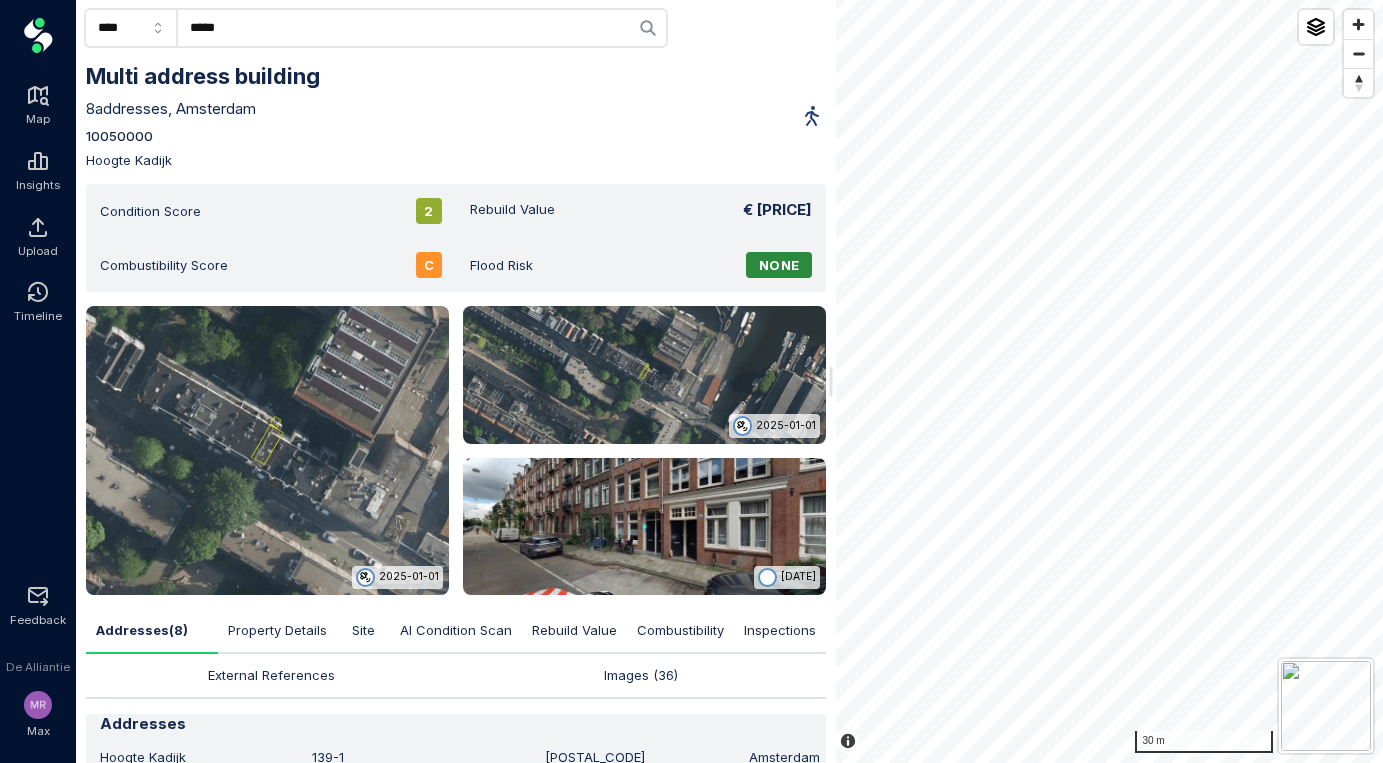 click at bounding box center [644, 526] 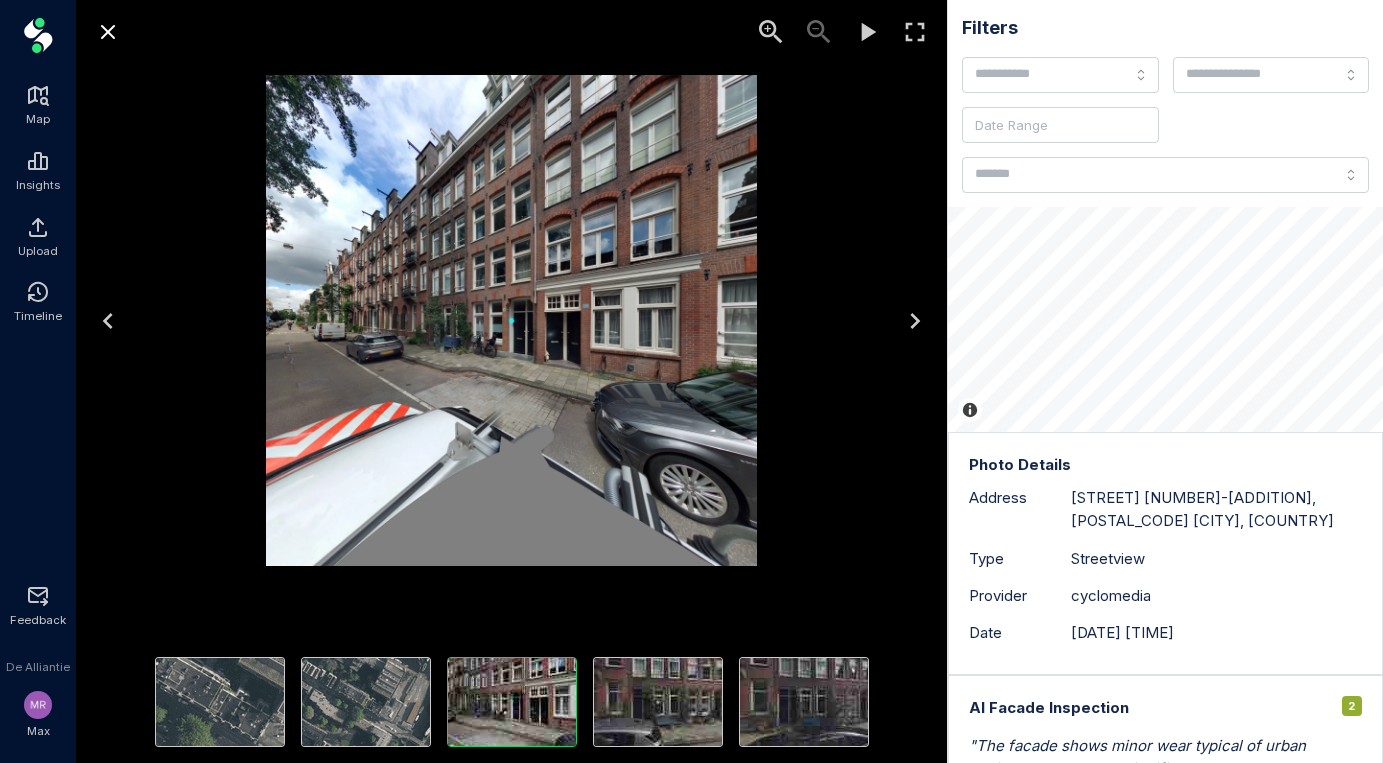 click 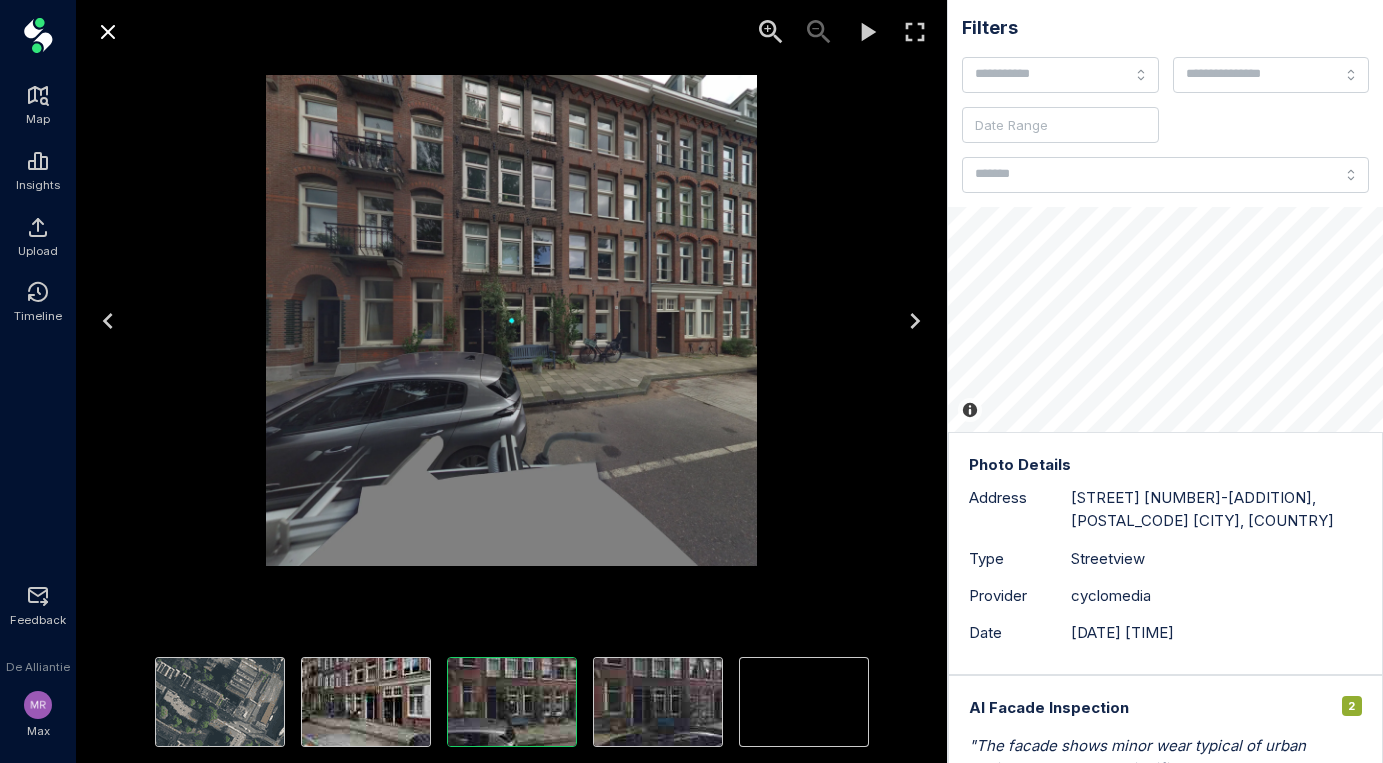 click 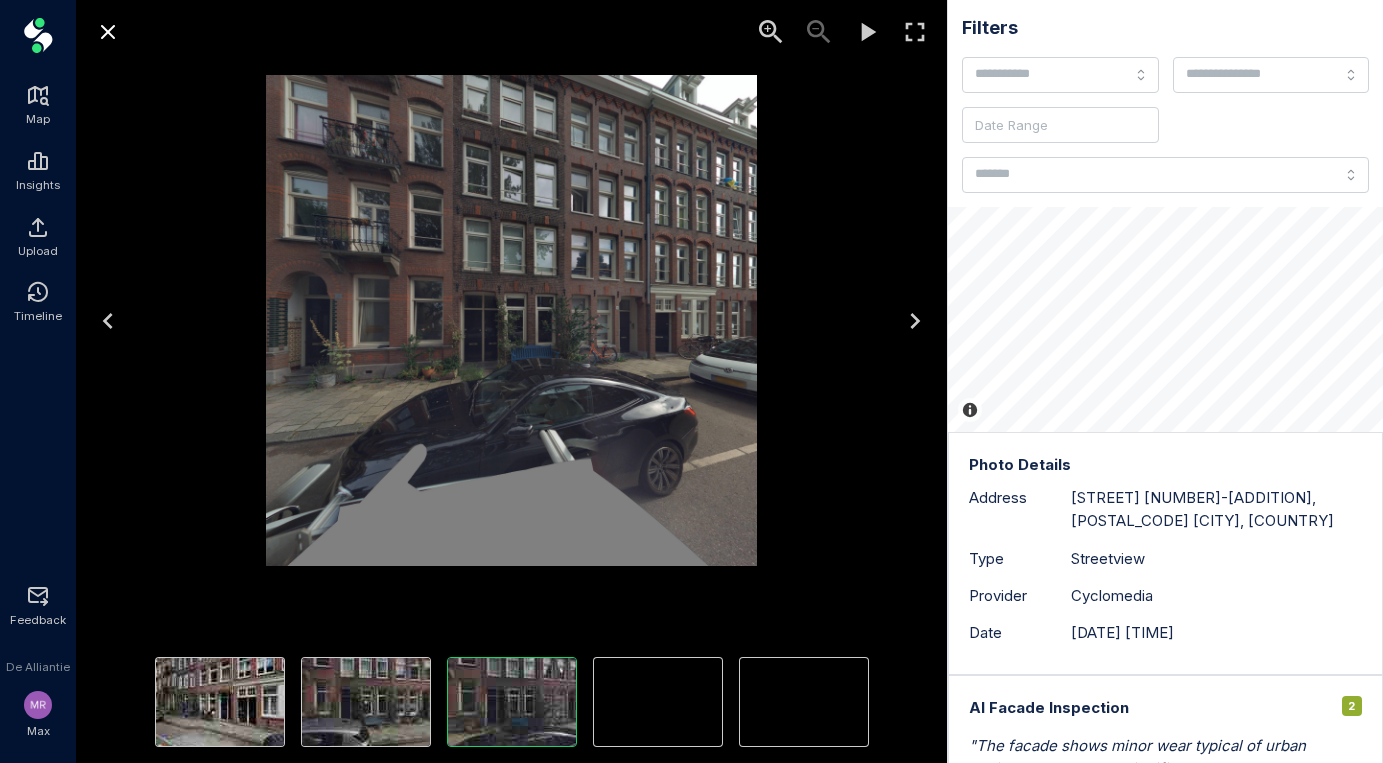 click 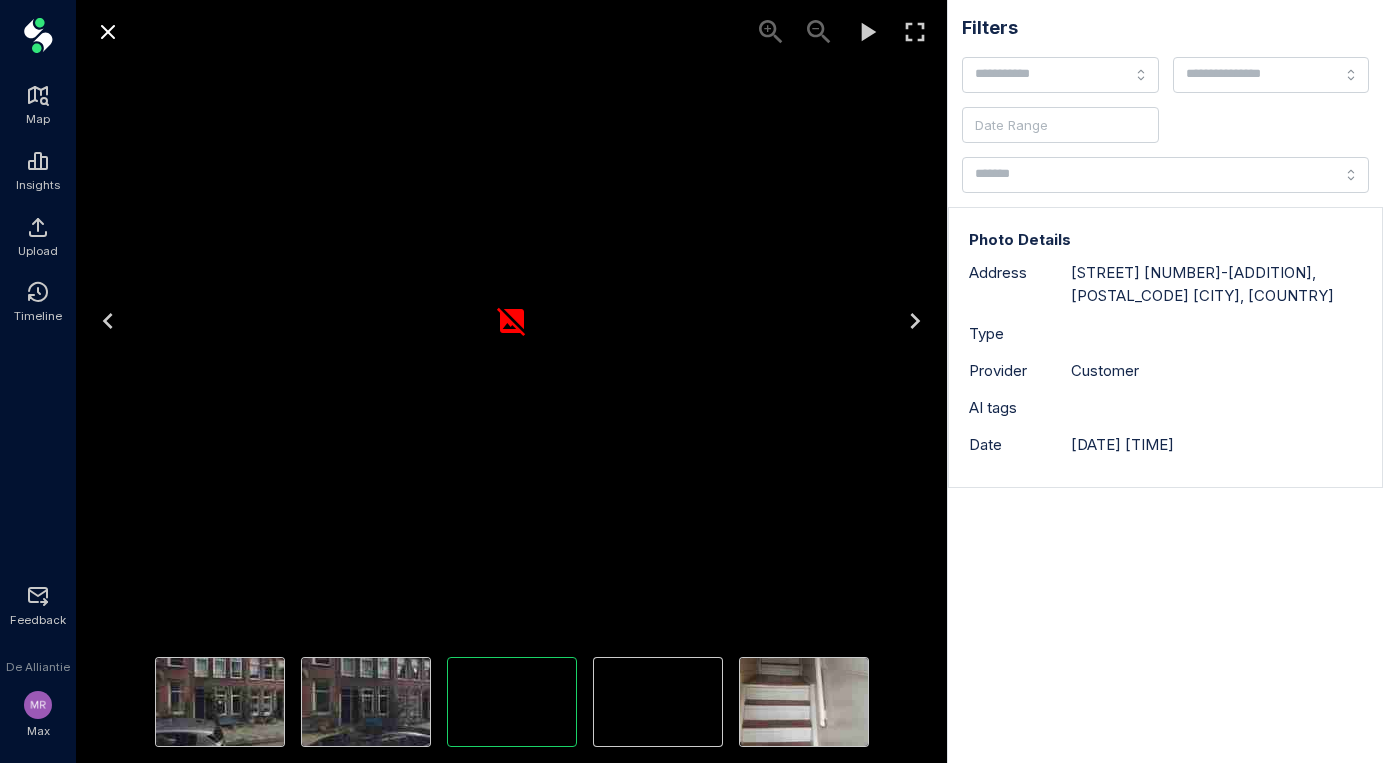 click 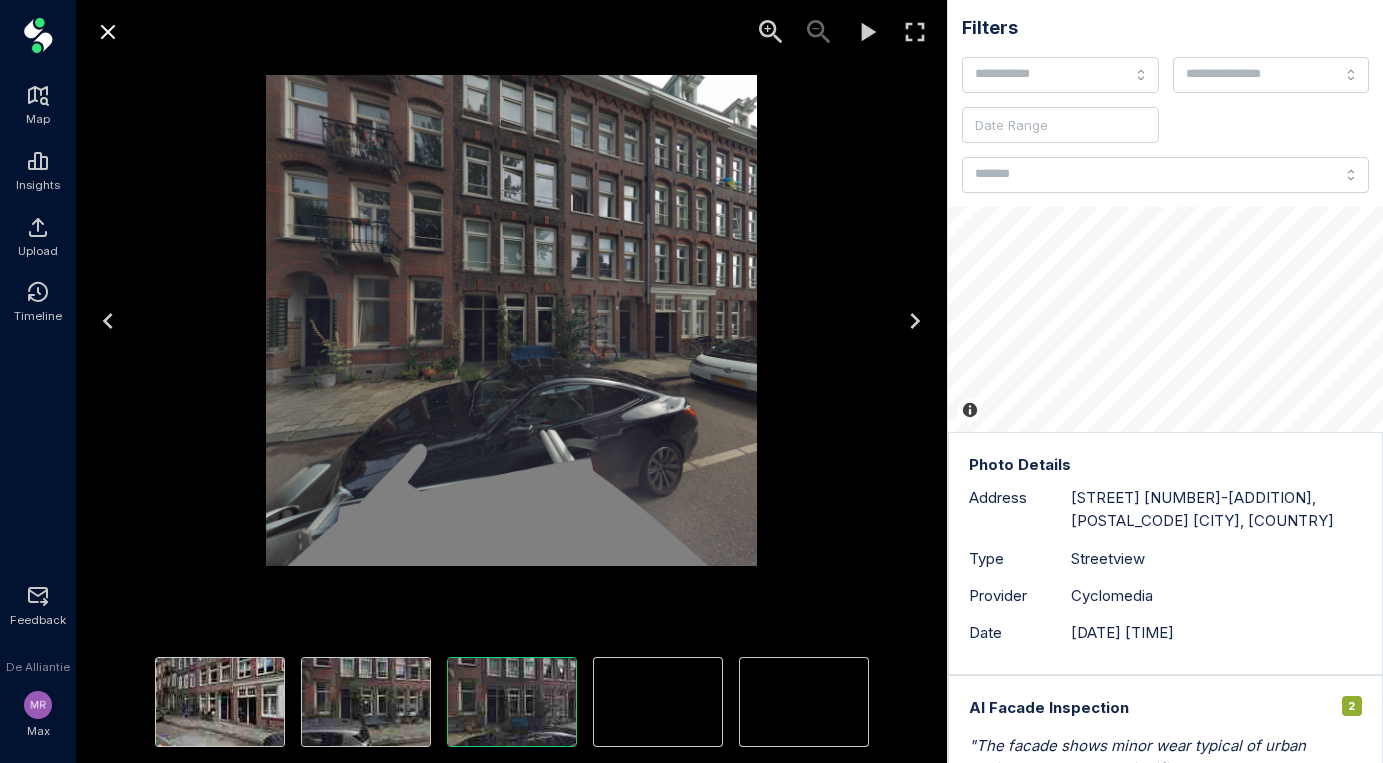 click 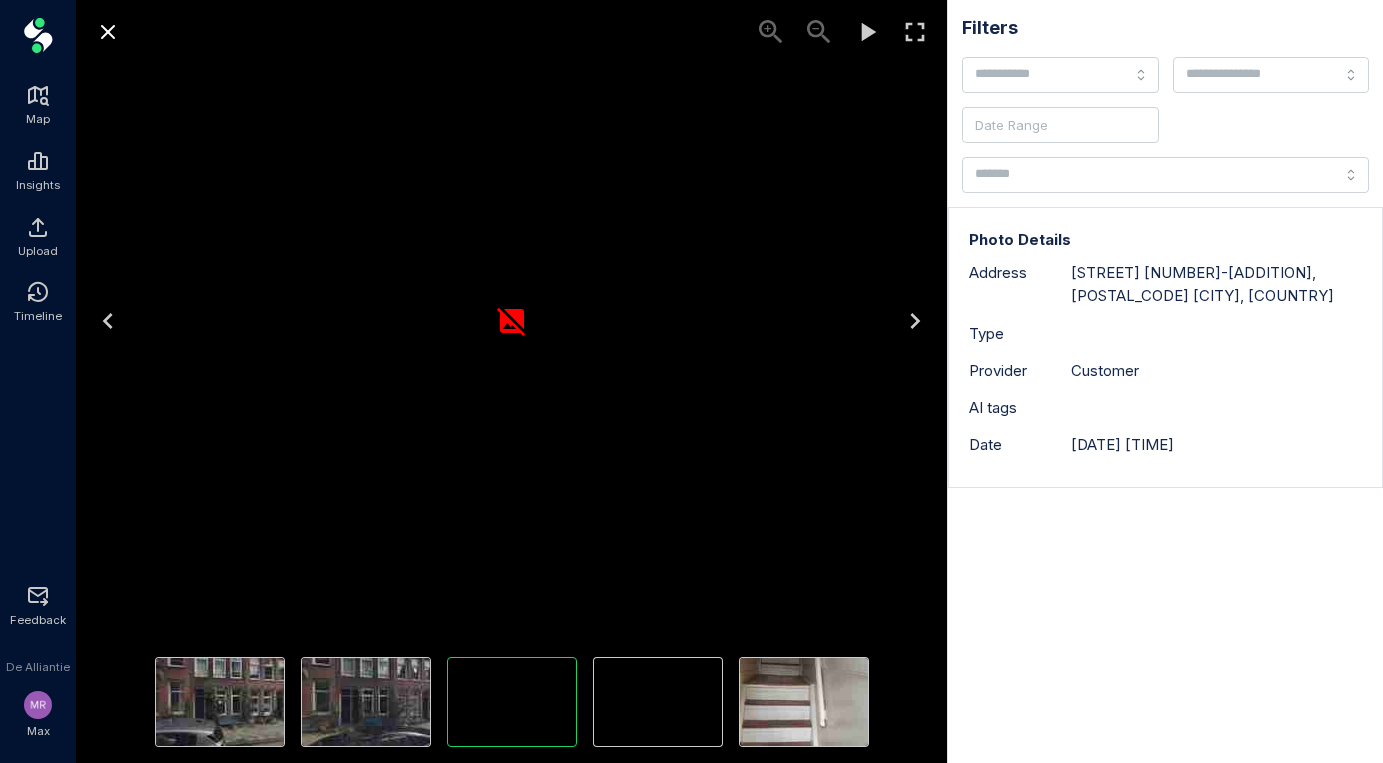 click 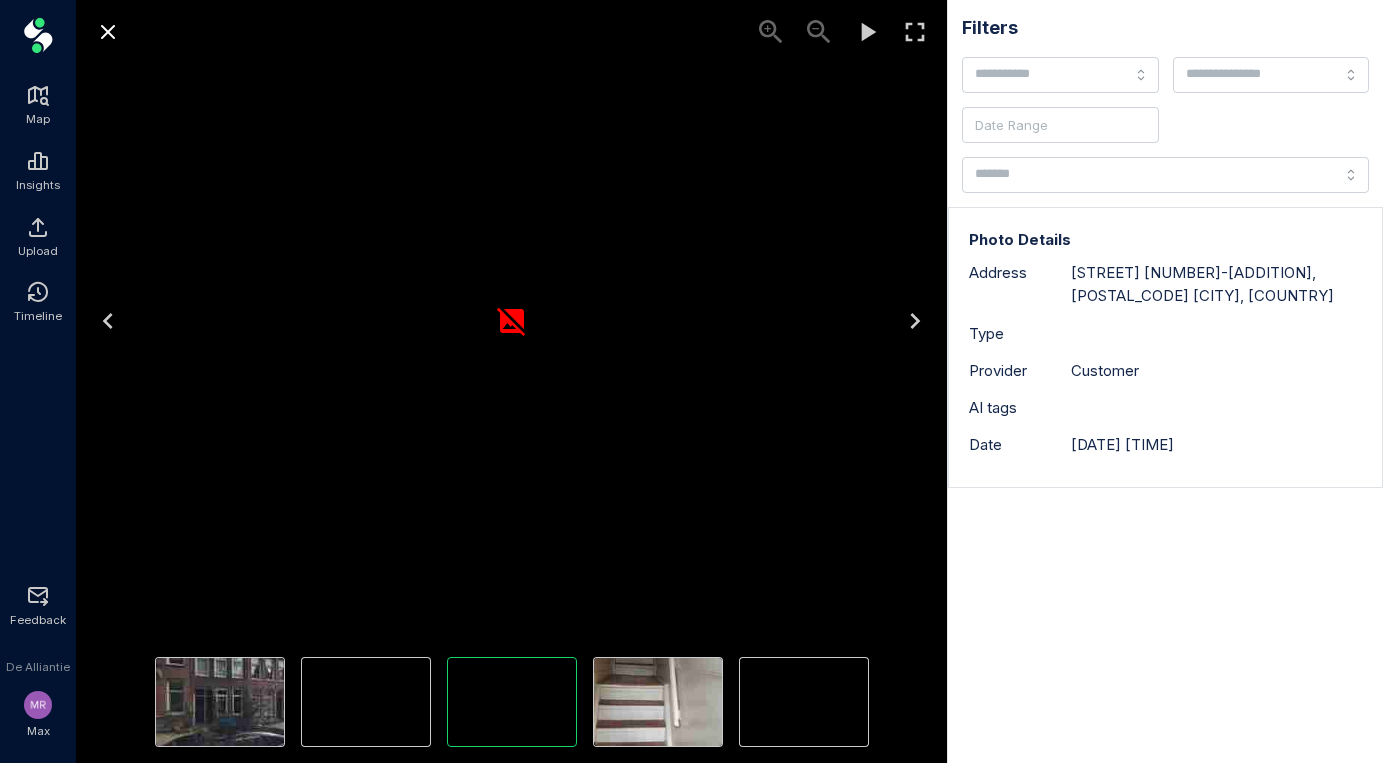 click 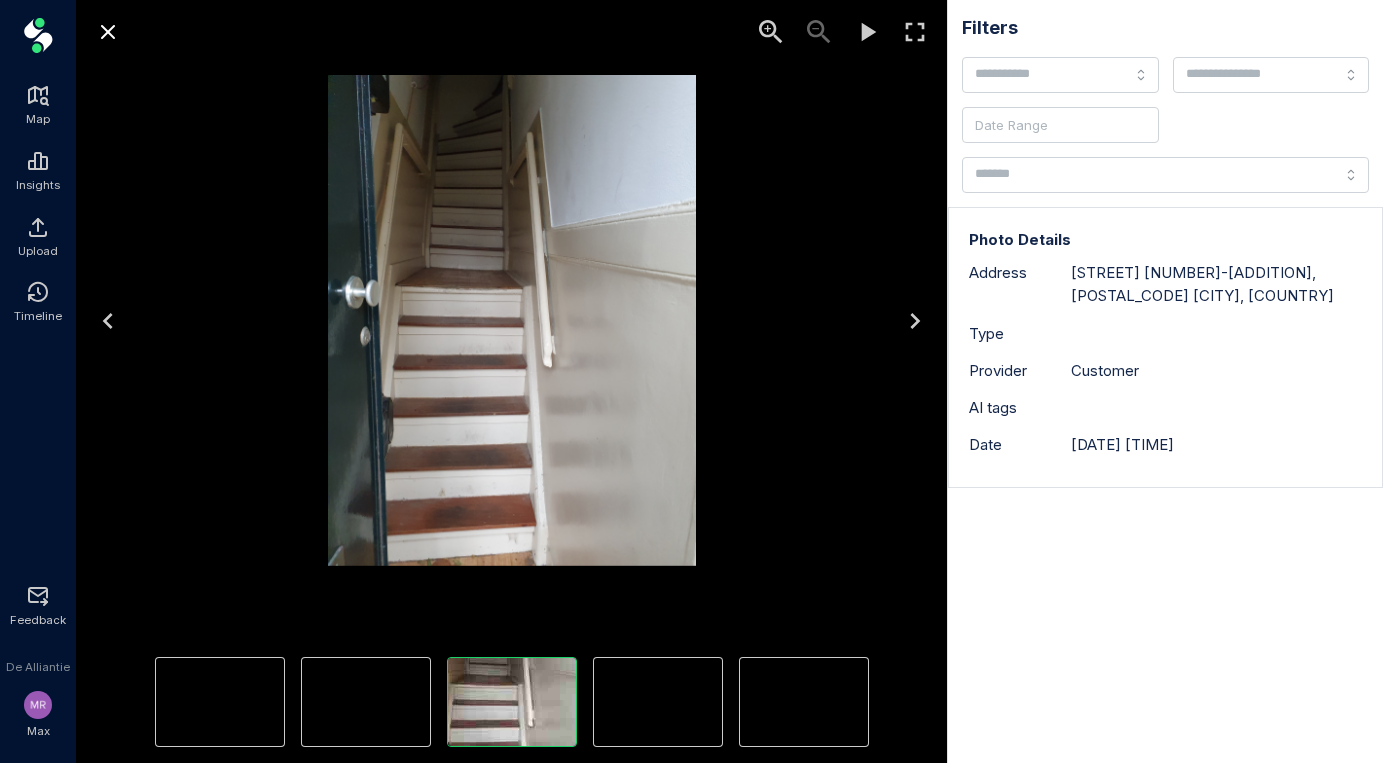 click 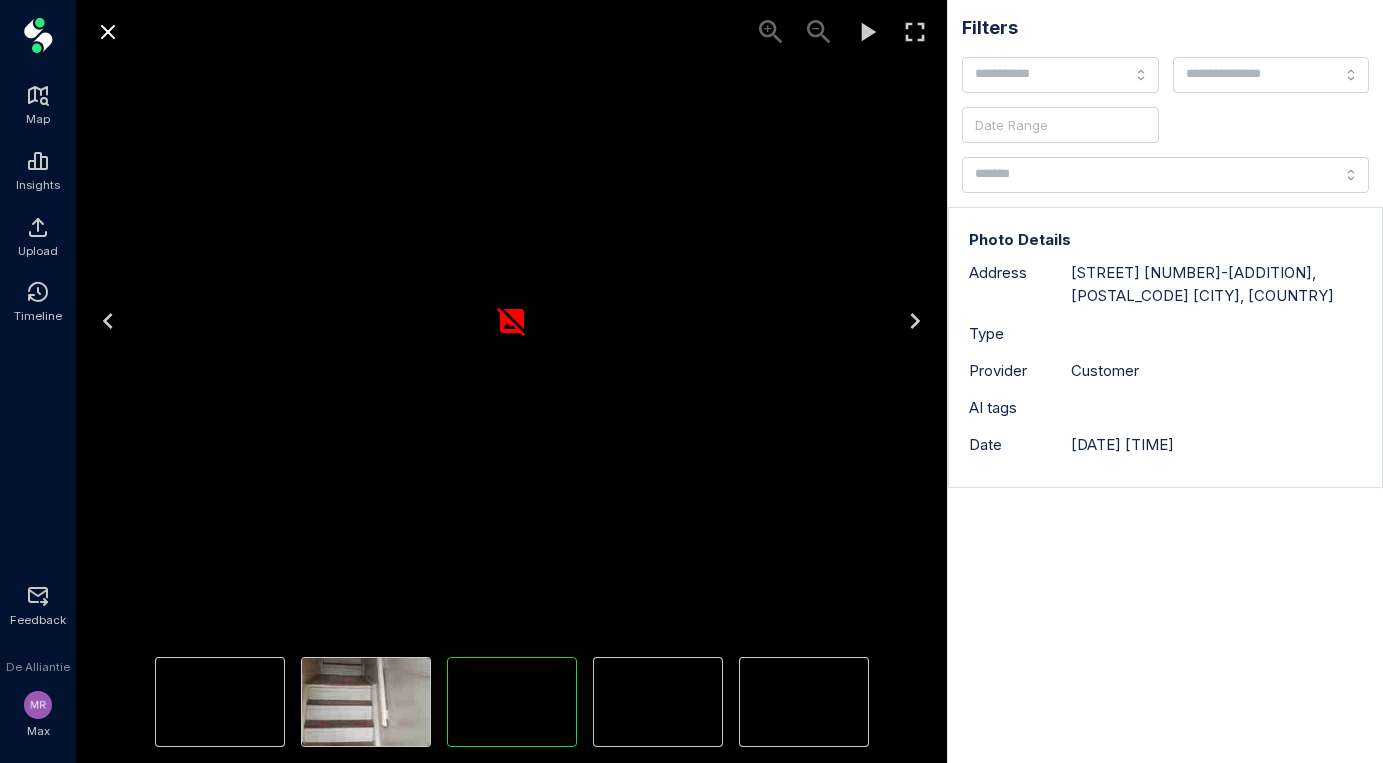 click 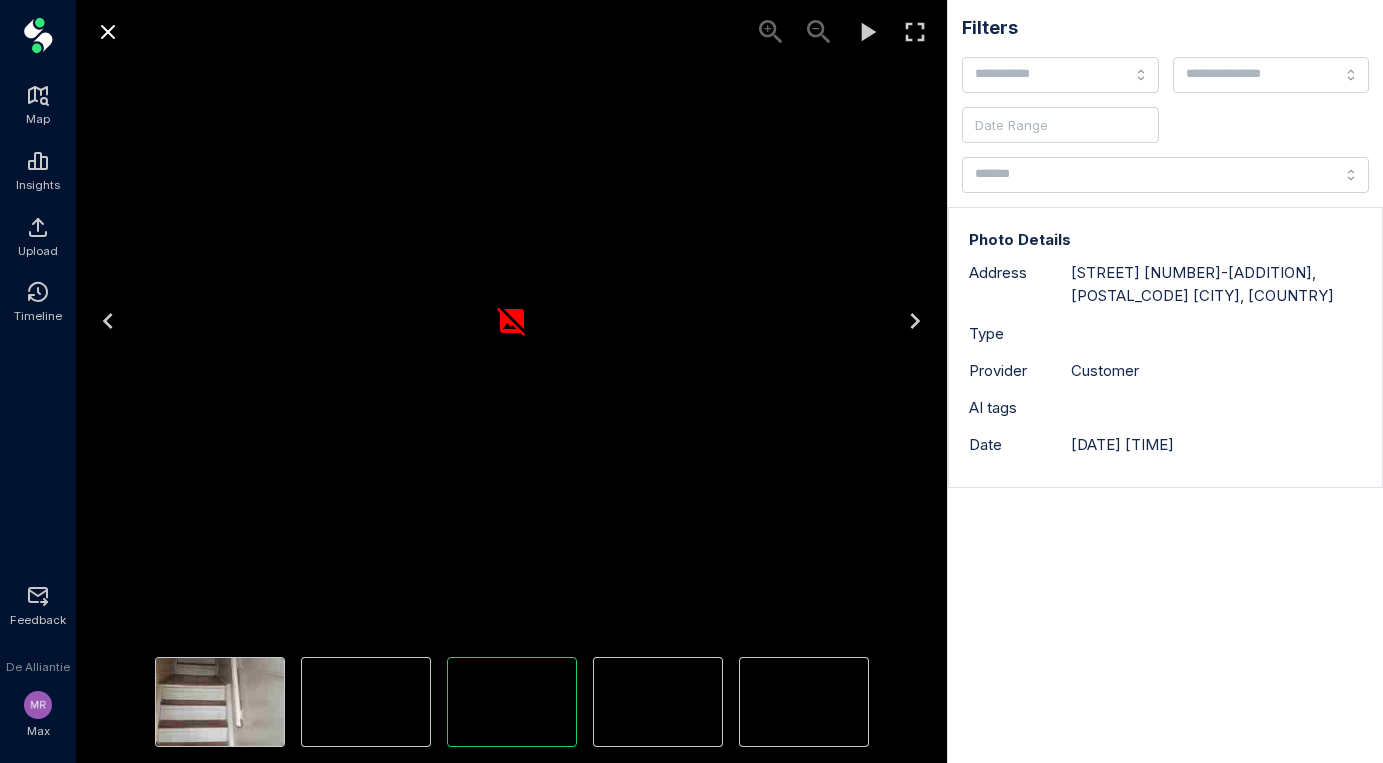 click 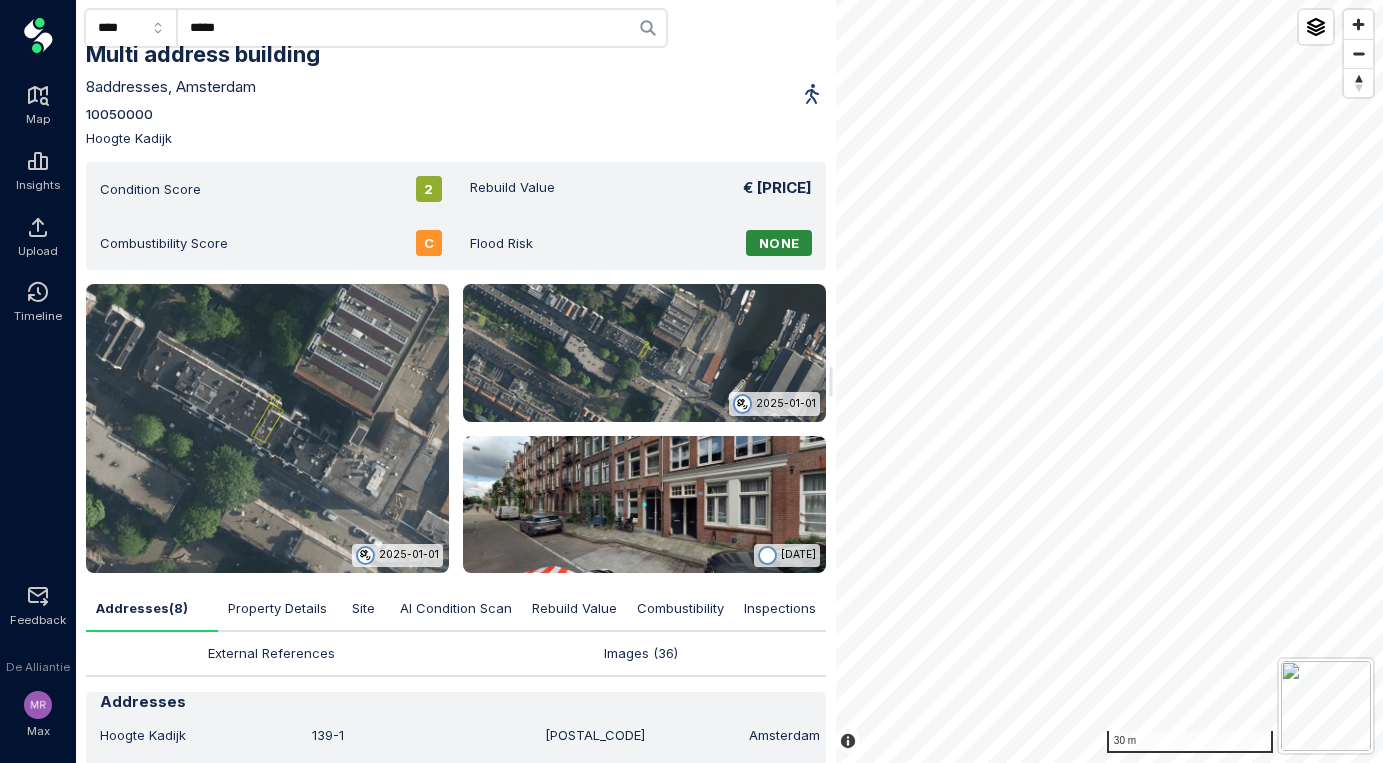 scroll, scrollTop: 0, scrollLeft: 0, axis: both 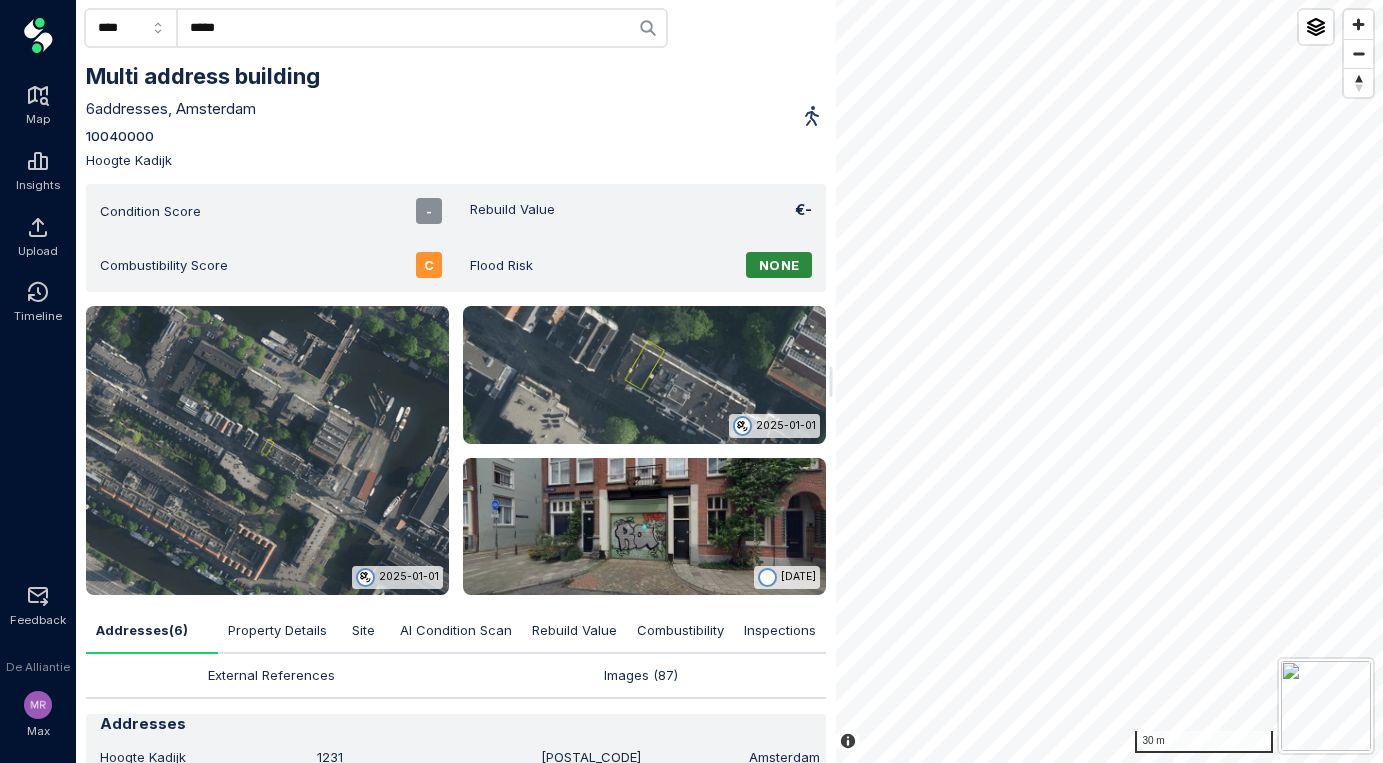 click on "Multi address building 6 addresses, Amsterdam 10040000 Hoogte Kadijk" at bounding box center [437, 116] 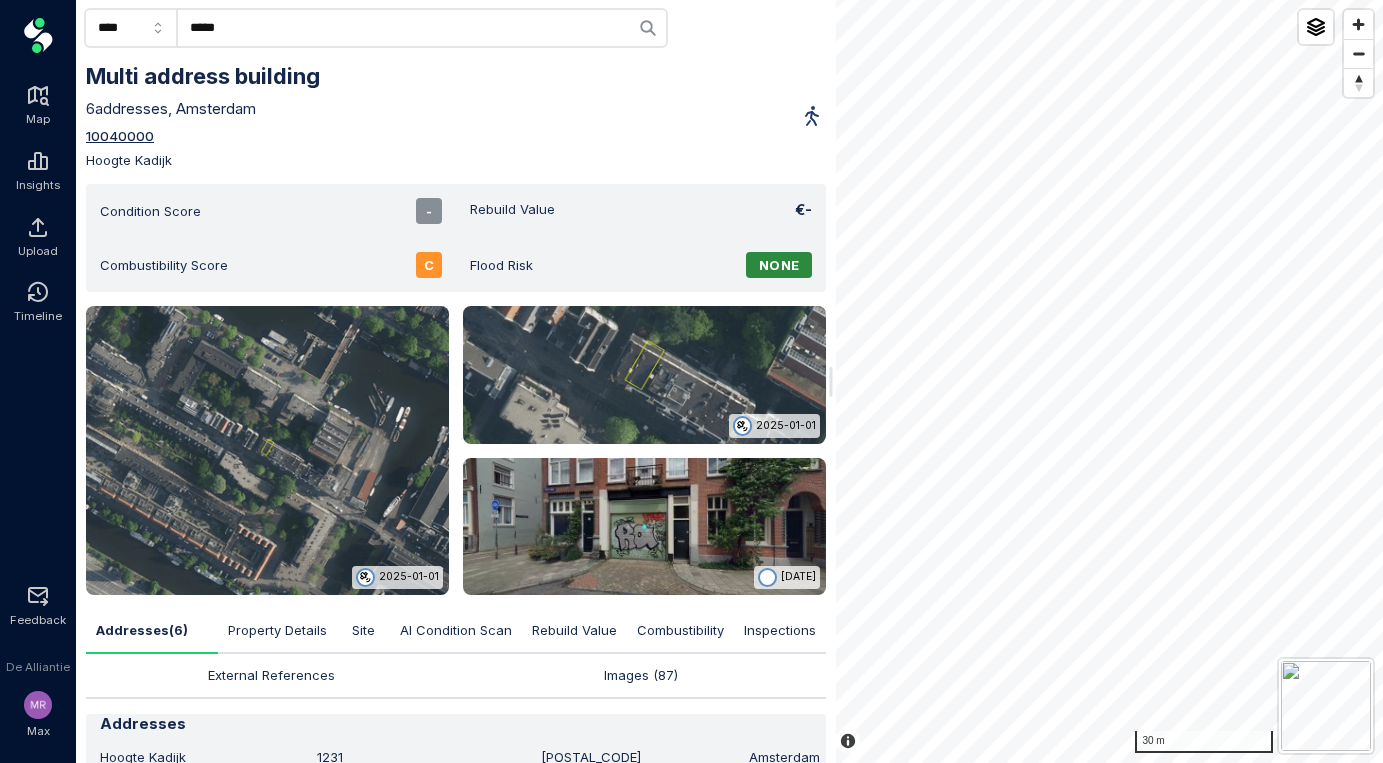 click on "10040000" at bounding box center (120, 136) 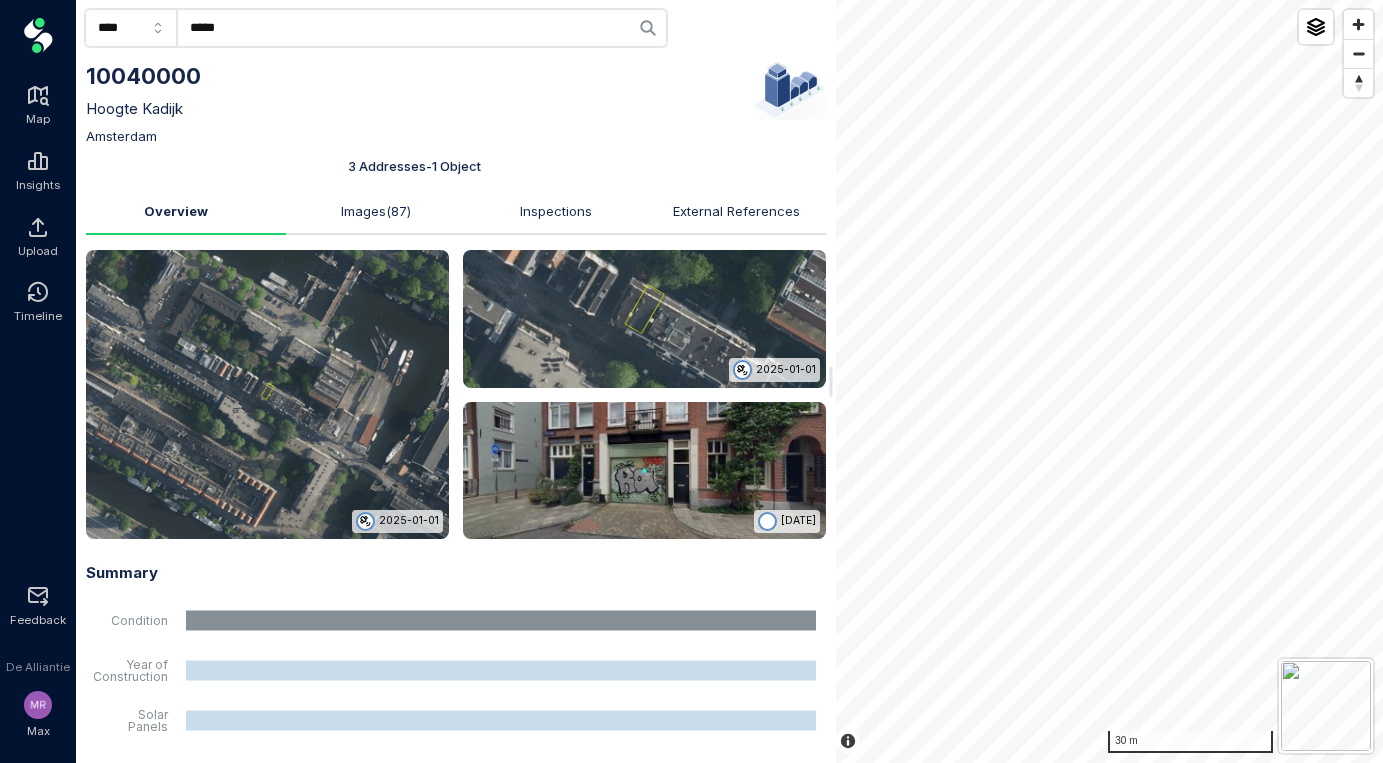 scroll, scrollTop: 248, scrollLeft: 0, axis: vertical 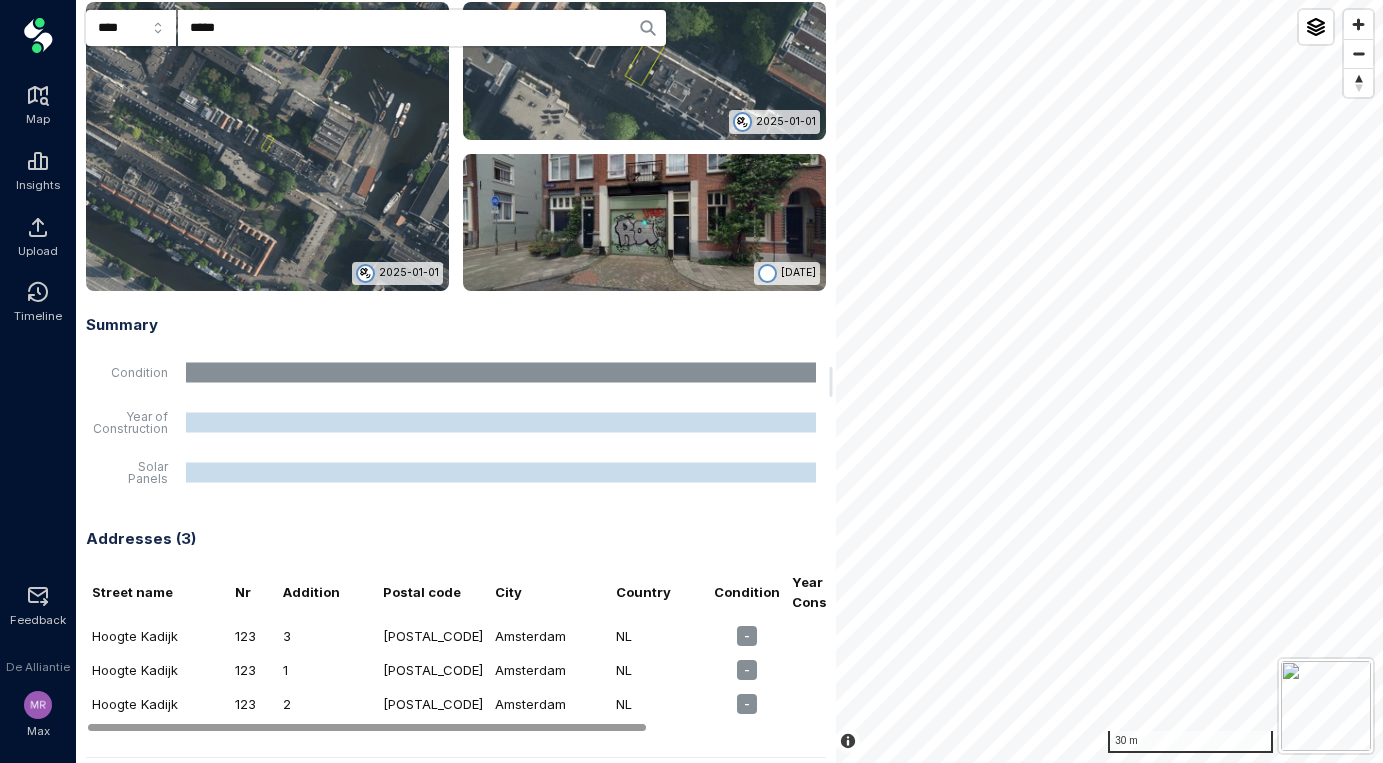 click on "Hoogte Kadijk" at bounding box center (157, 670) 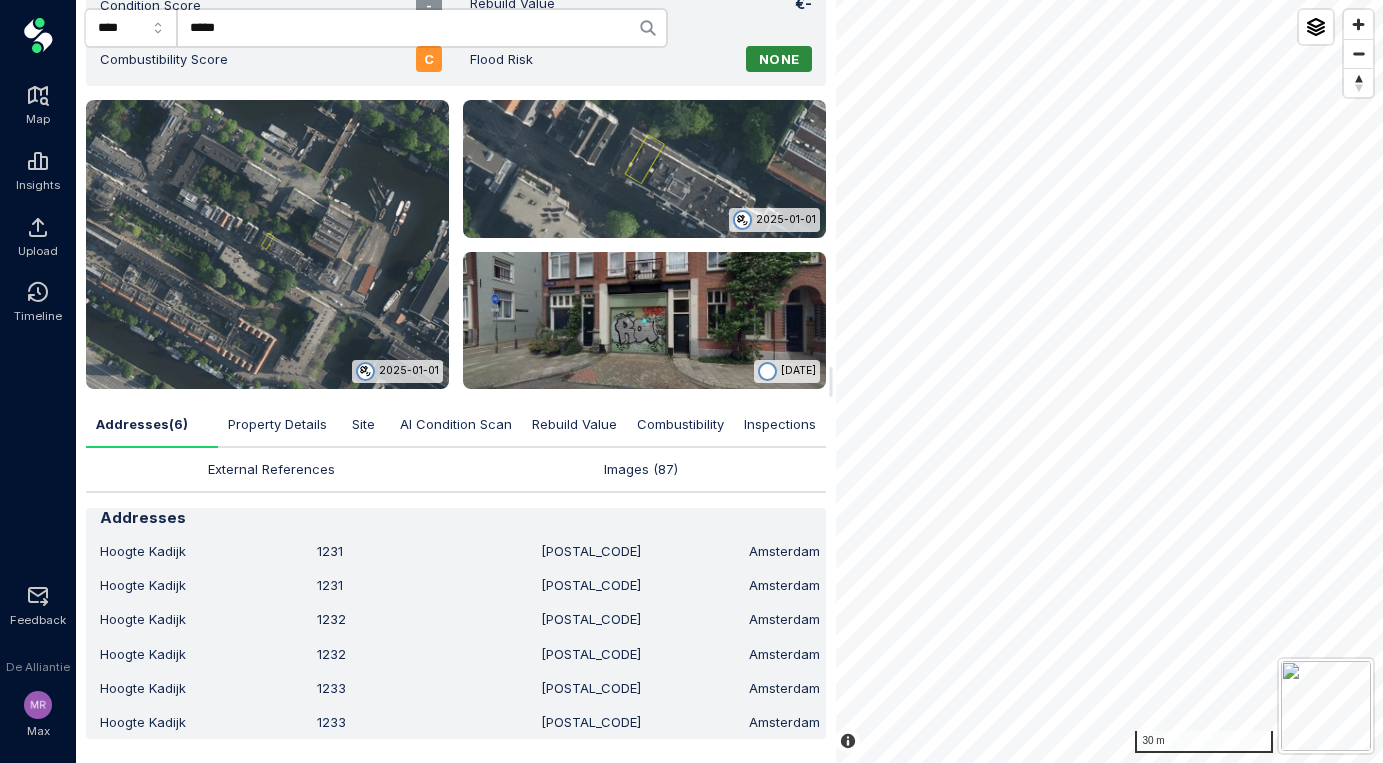scroll, scrollTop: 240, scrollLeft: 0, axis: vertical 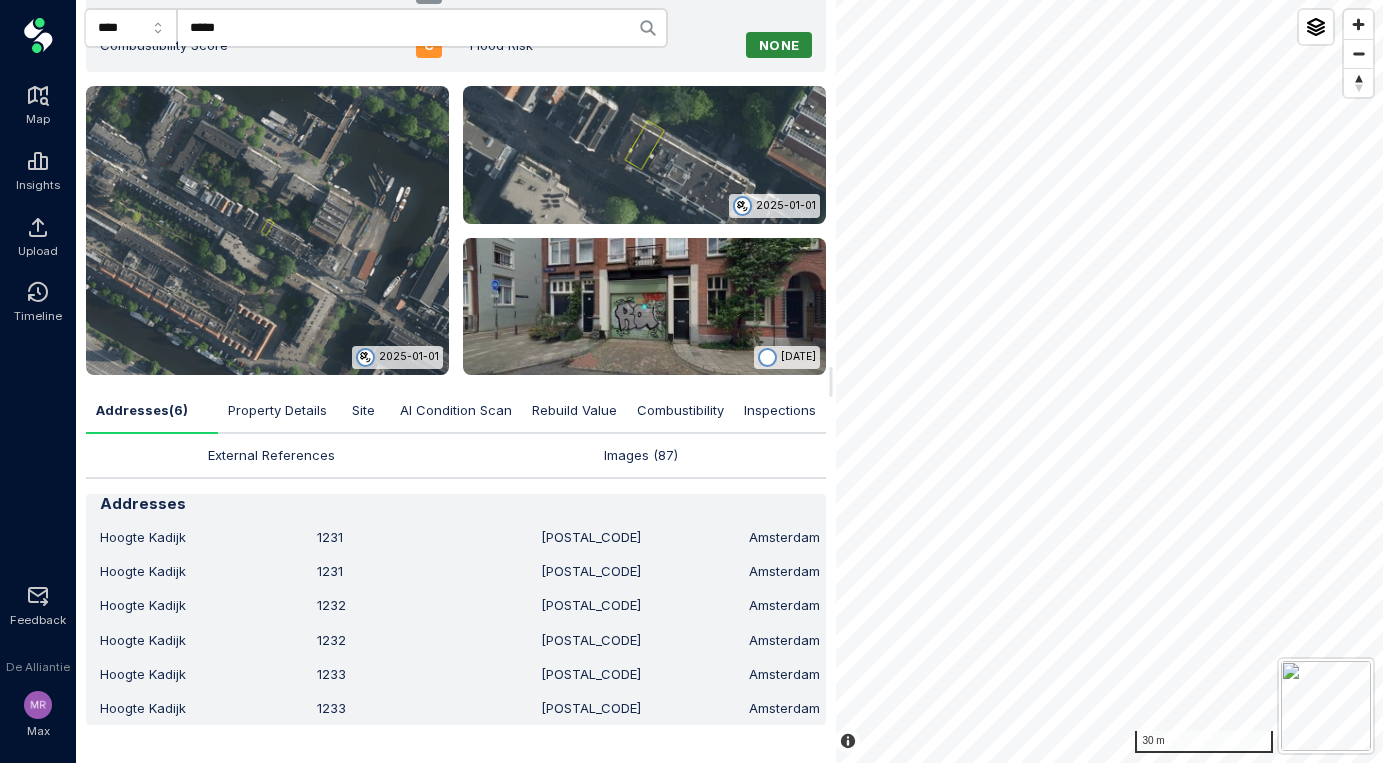 click on "123 1" at bounding box center [353, 537] 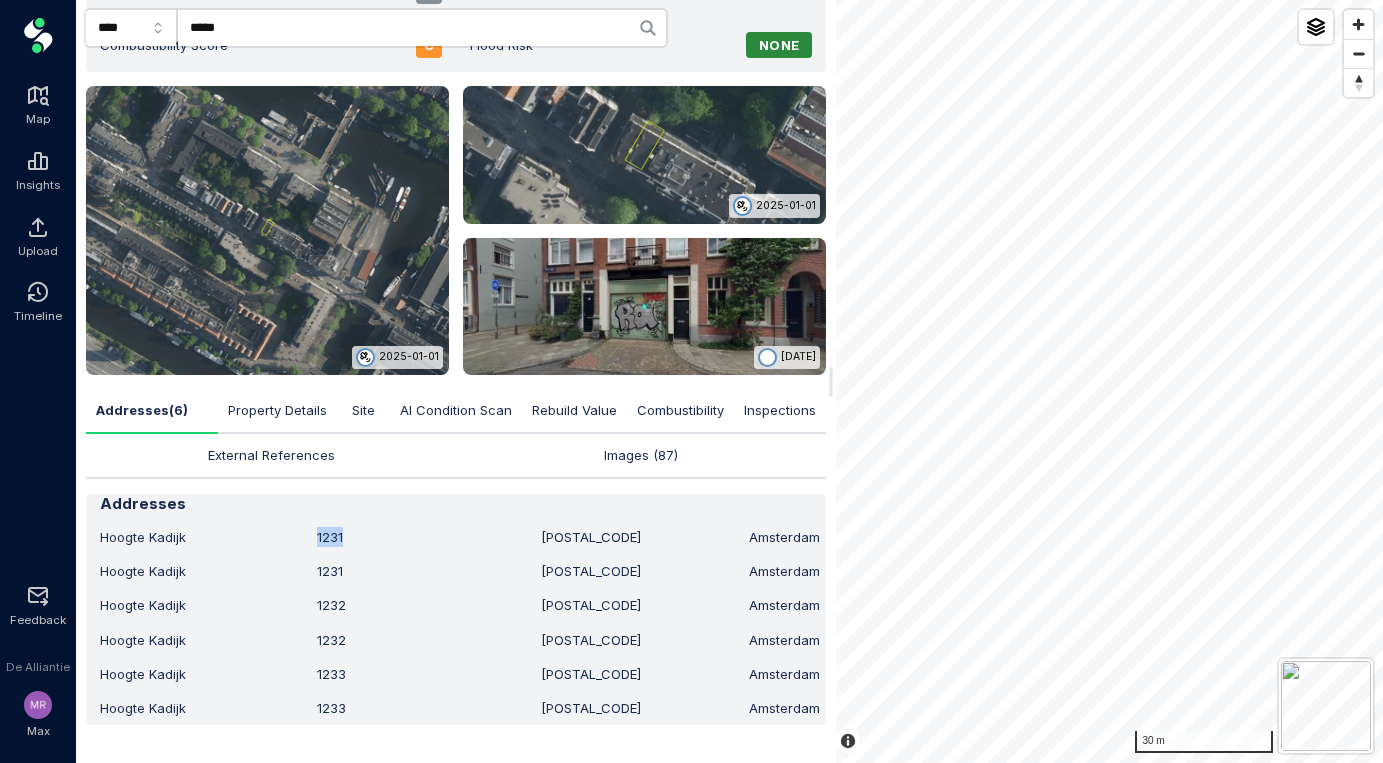 click on "123 1" at bounding box center (353, 571) 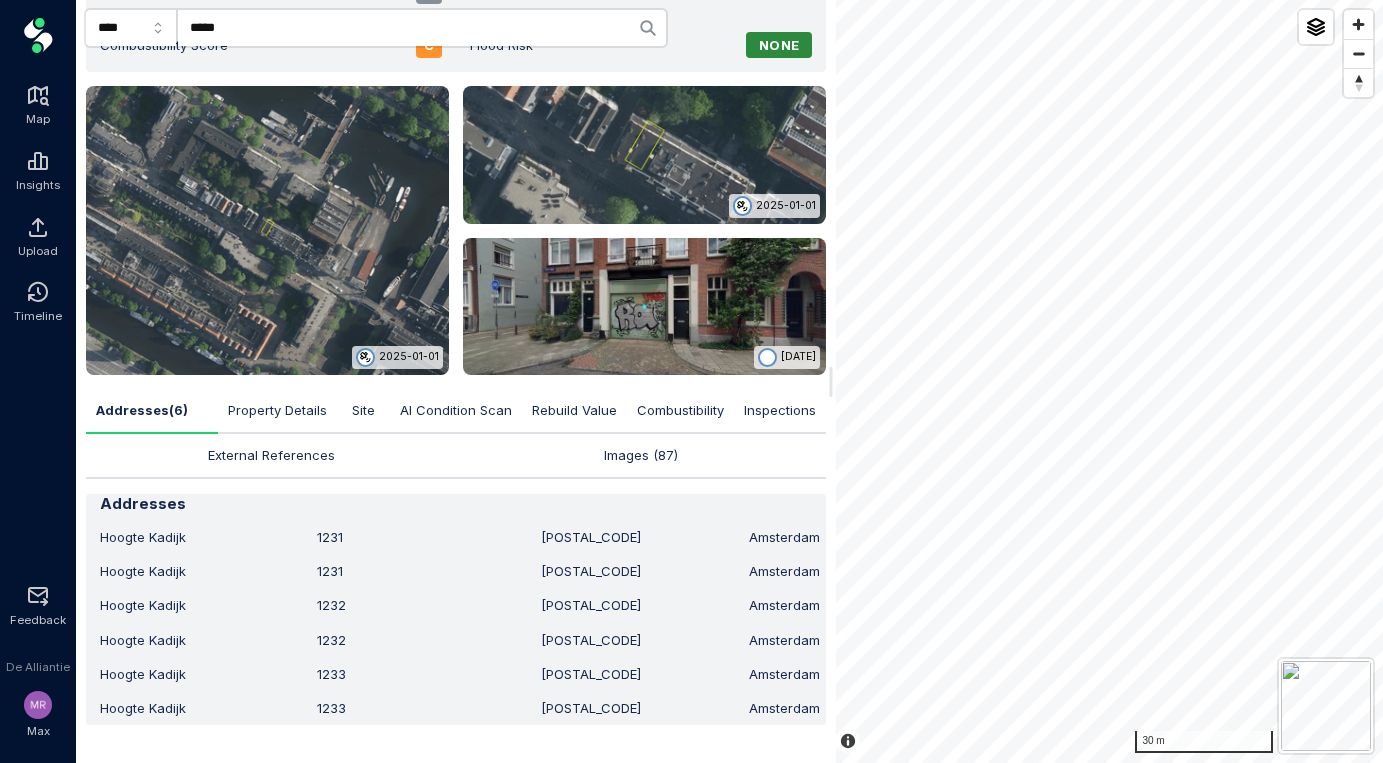click on "123 1" at bounding box center [353, 571] 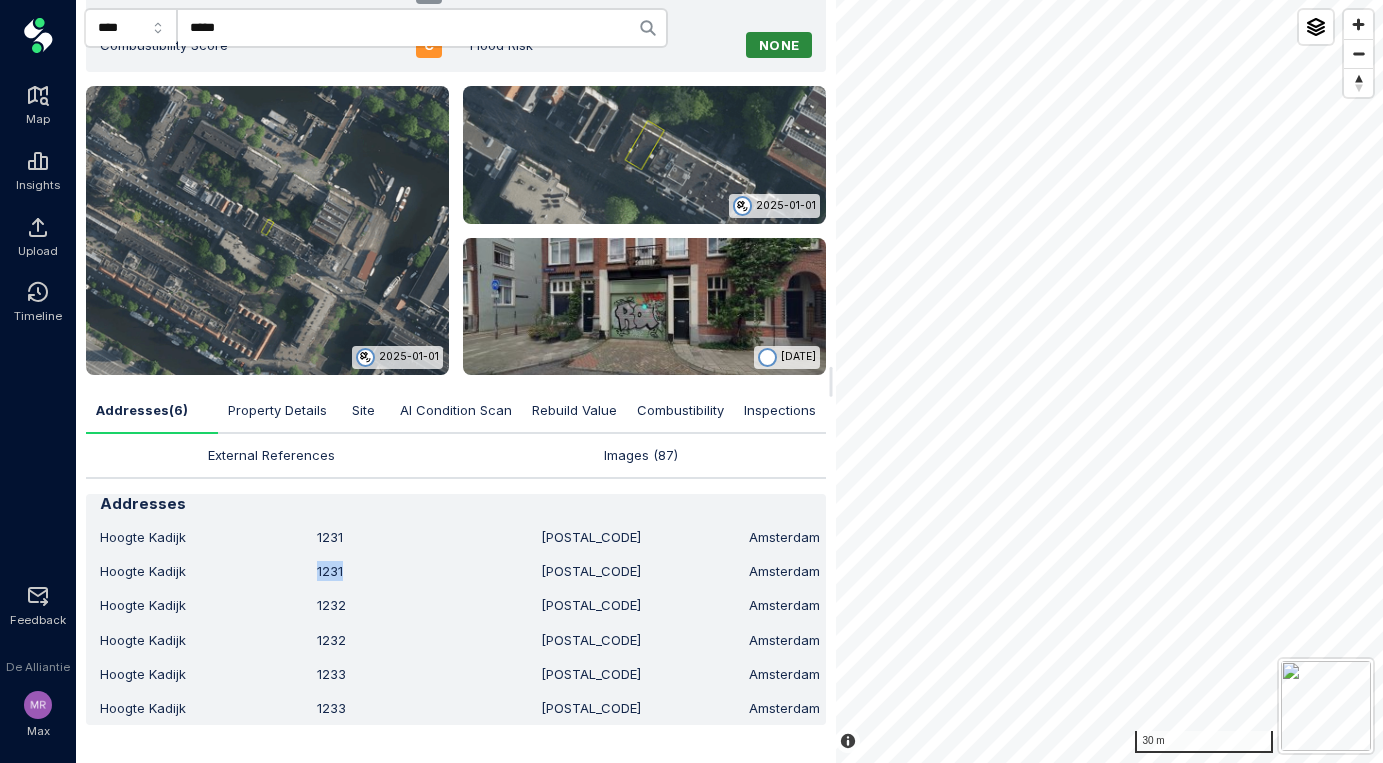 click on "123 2" at bounding box center [353, 605] 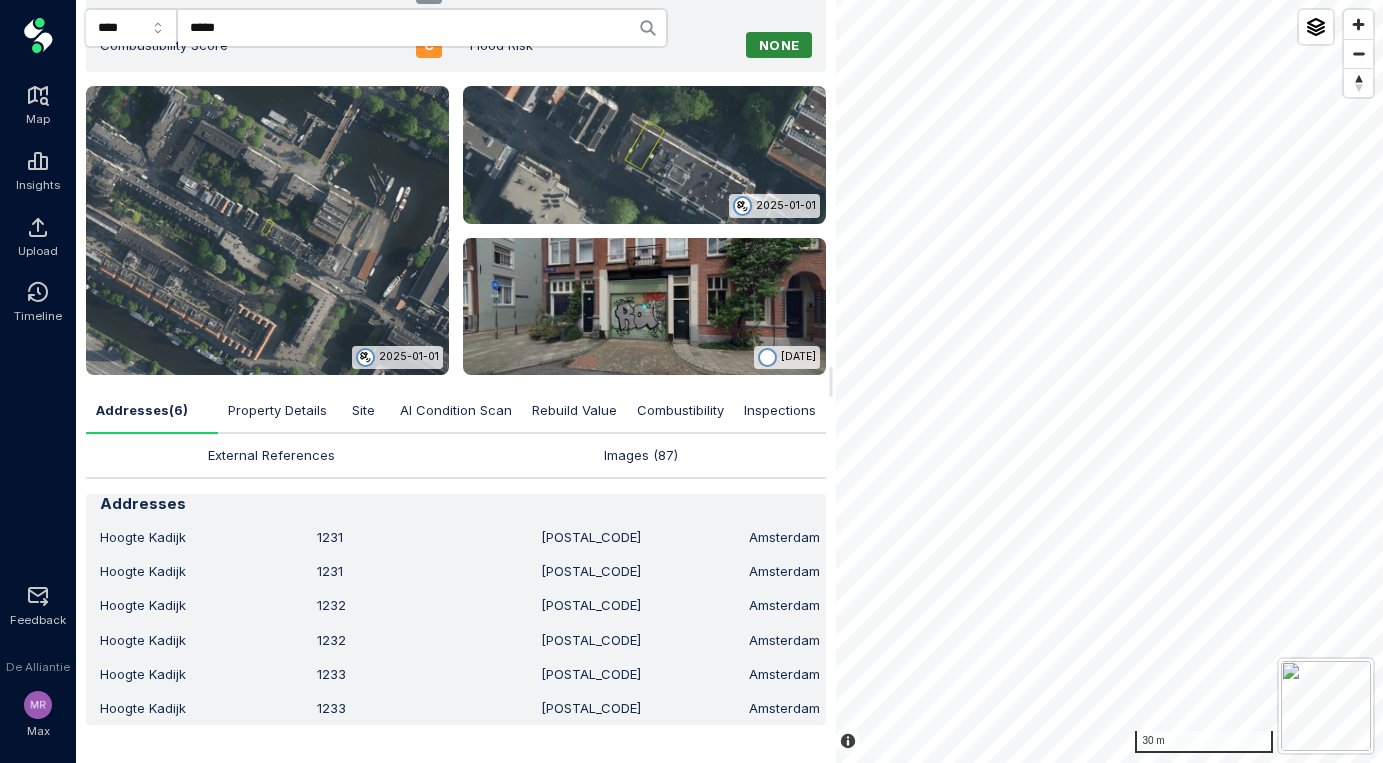 click on "123 2" at bounding box center [353, 605] 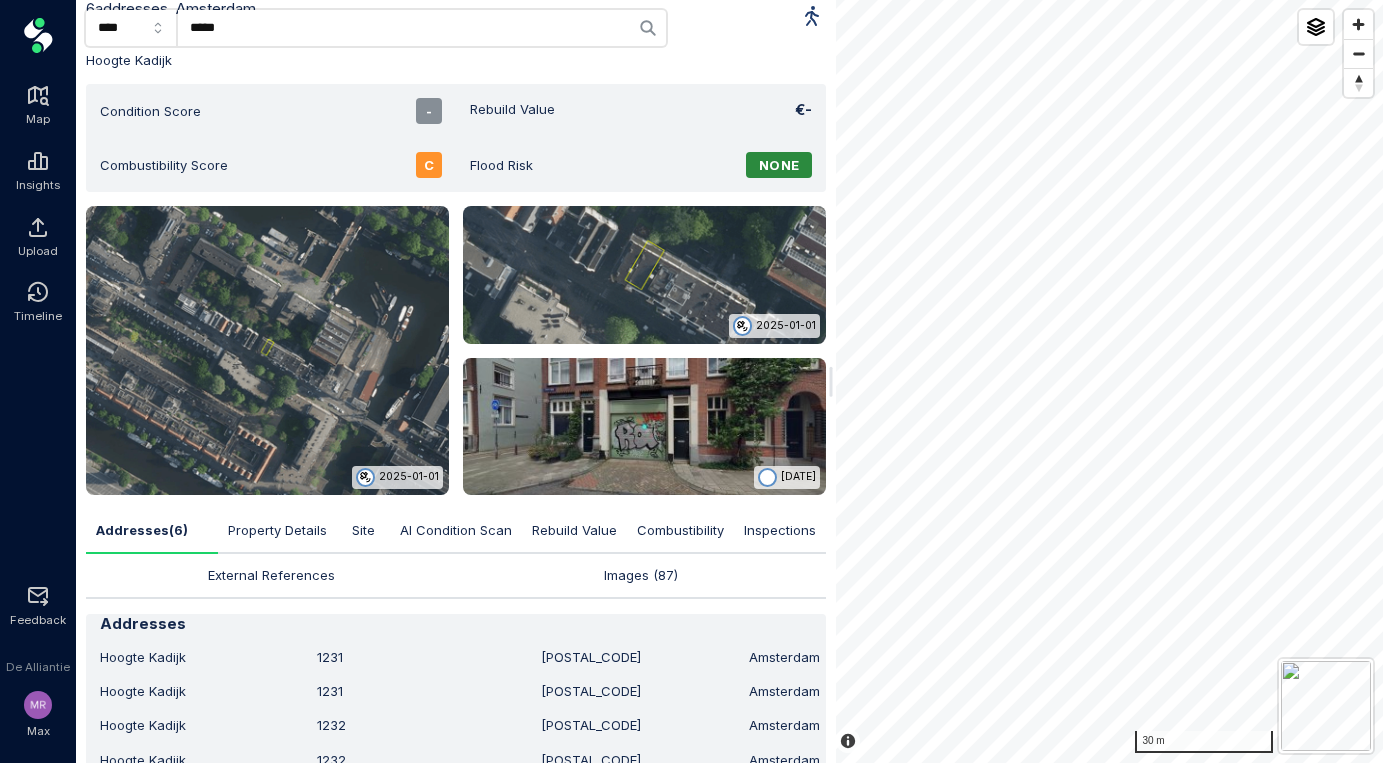 scroll, scrollTop: 240, scrollLeft: 0, axis: vertical 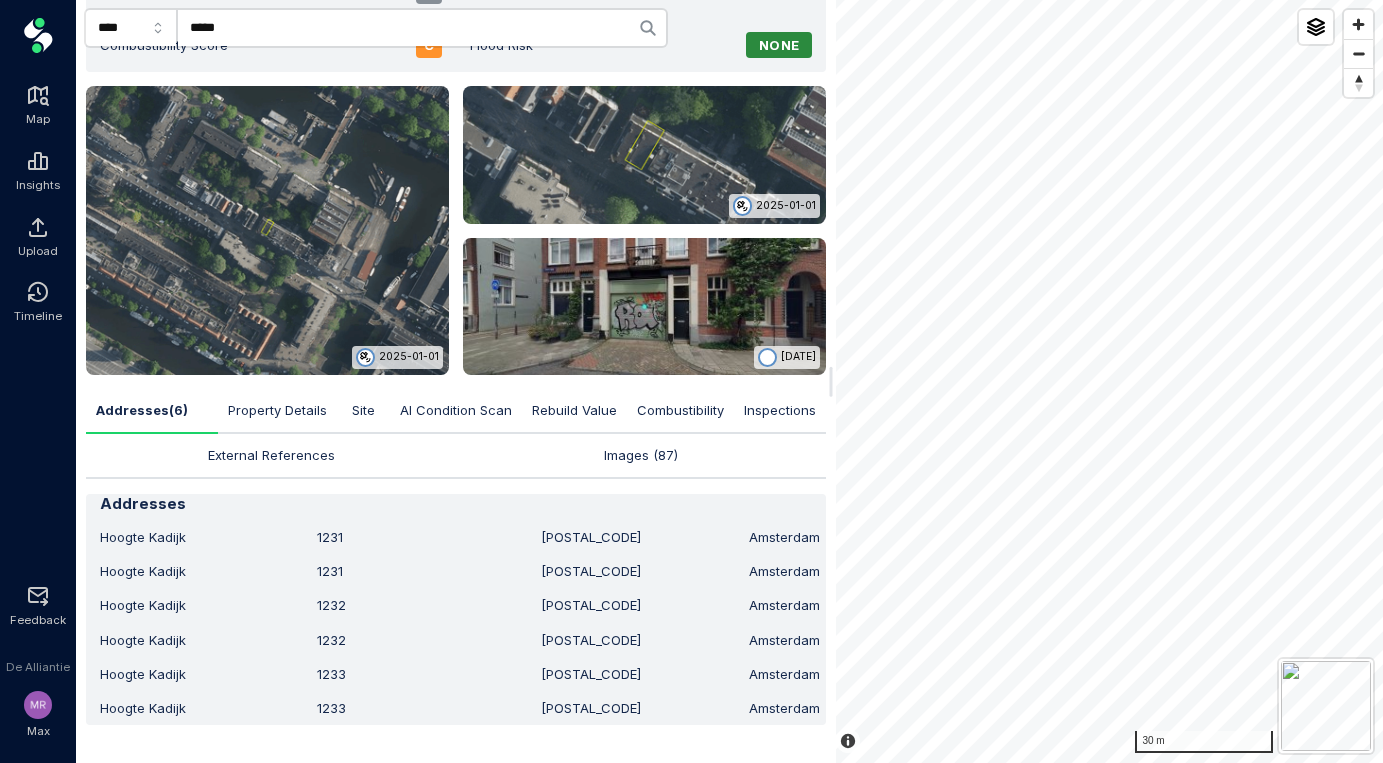 click on "Property Details" at bounding box center (277, 411) 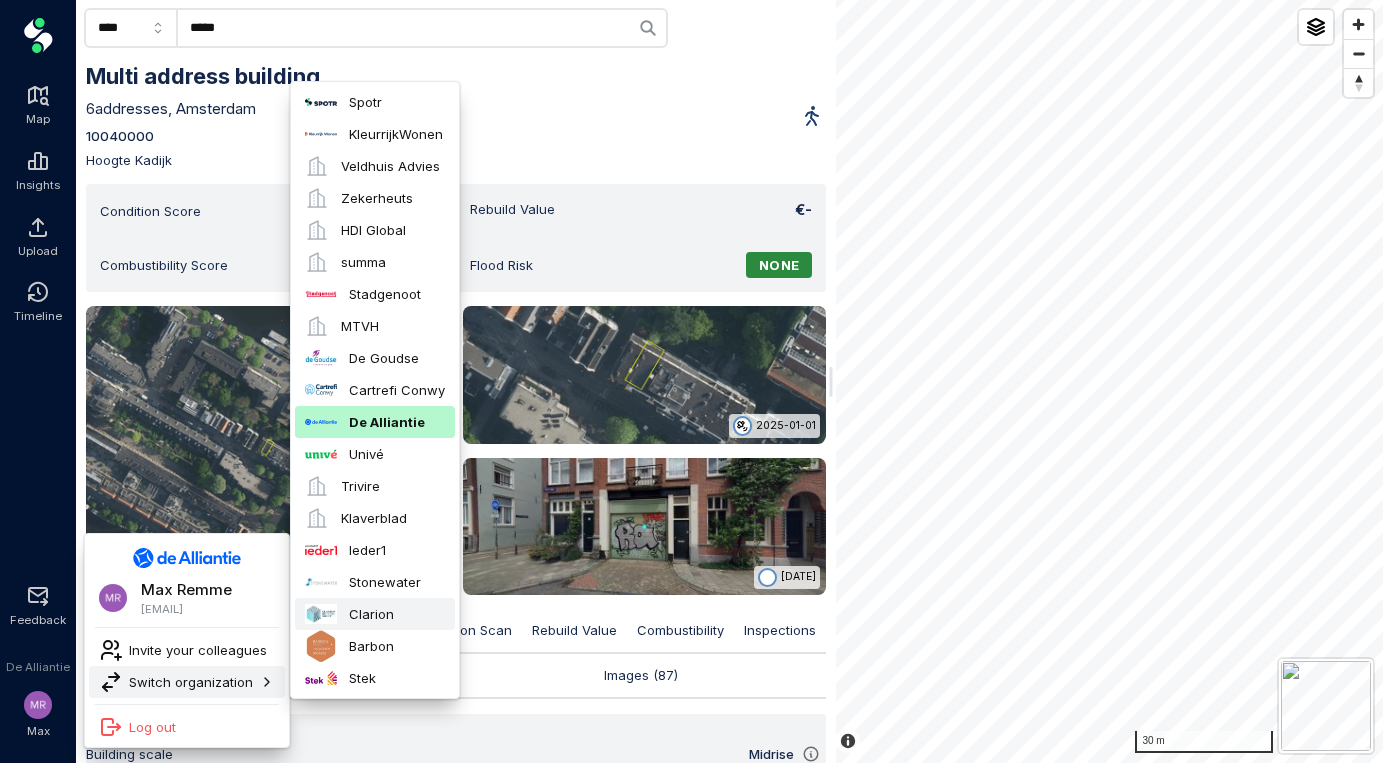 click on "Clarion" at bounding box center [397, 613] 